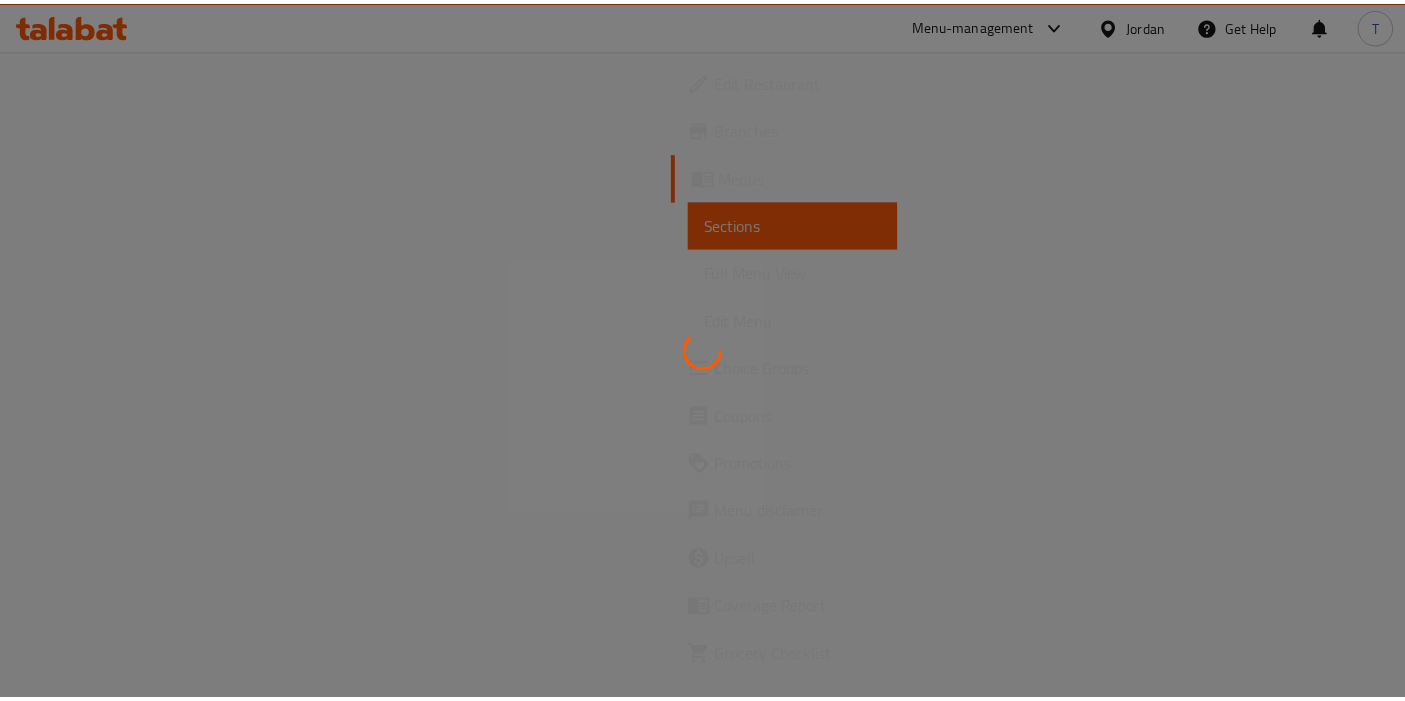 scroll, scrollTop: 0, scrollLeft: 0, axis: both 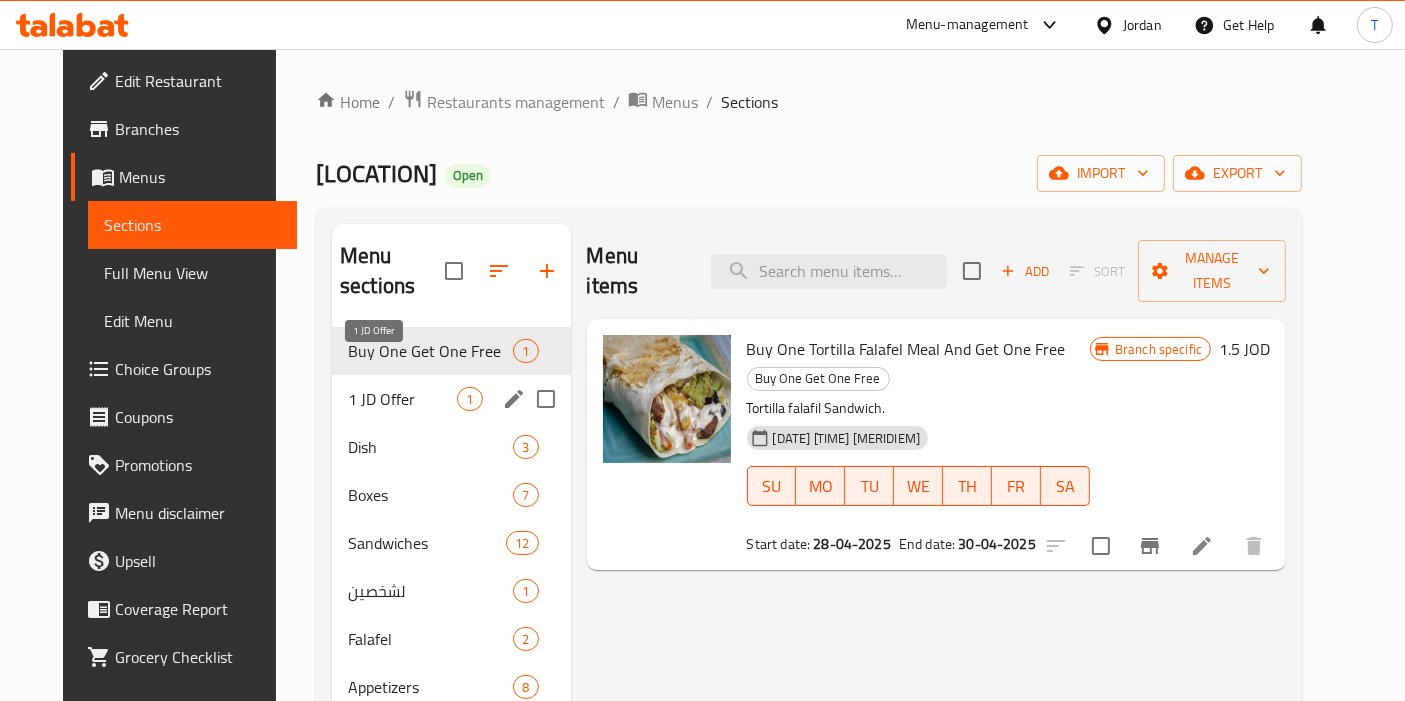 click on "1 JD Offer" at bounding box center (402, 399) 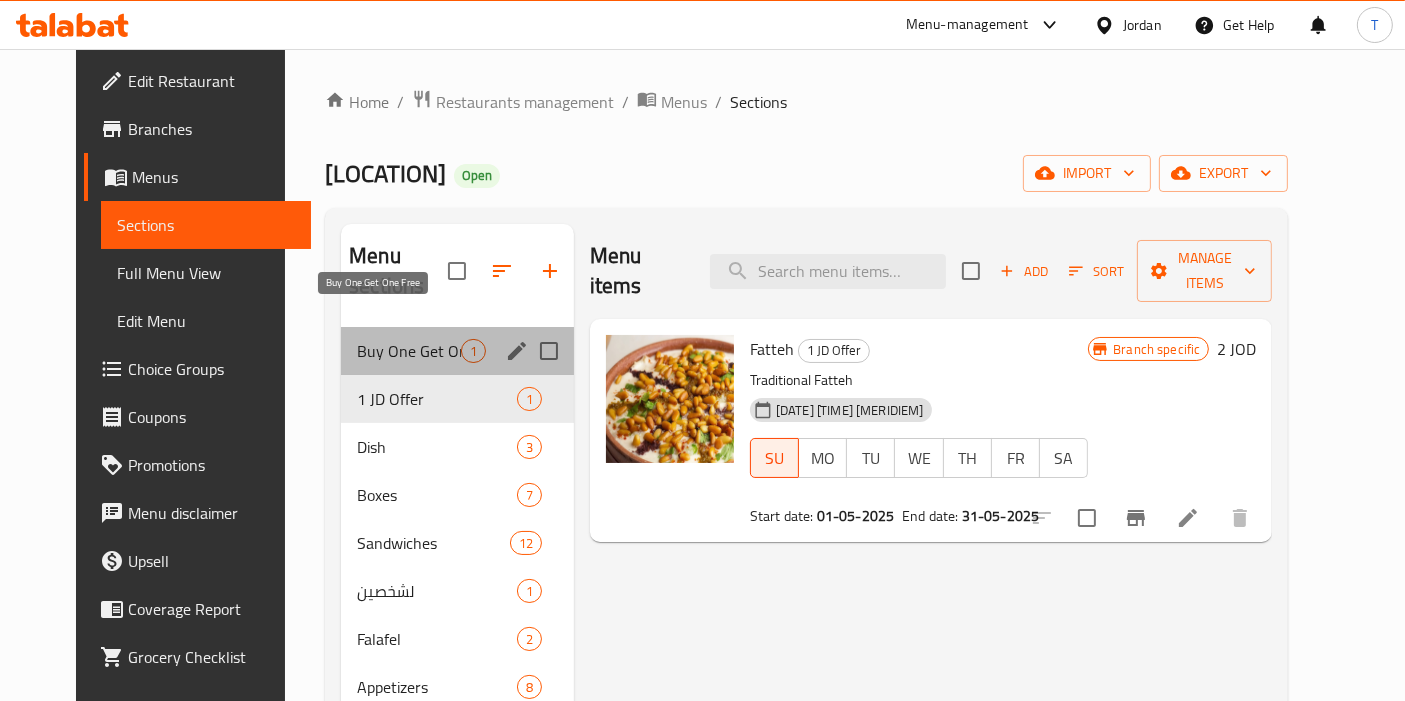 click on "Buy One Get One Free" at bounding box center [409, 351] 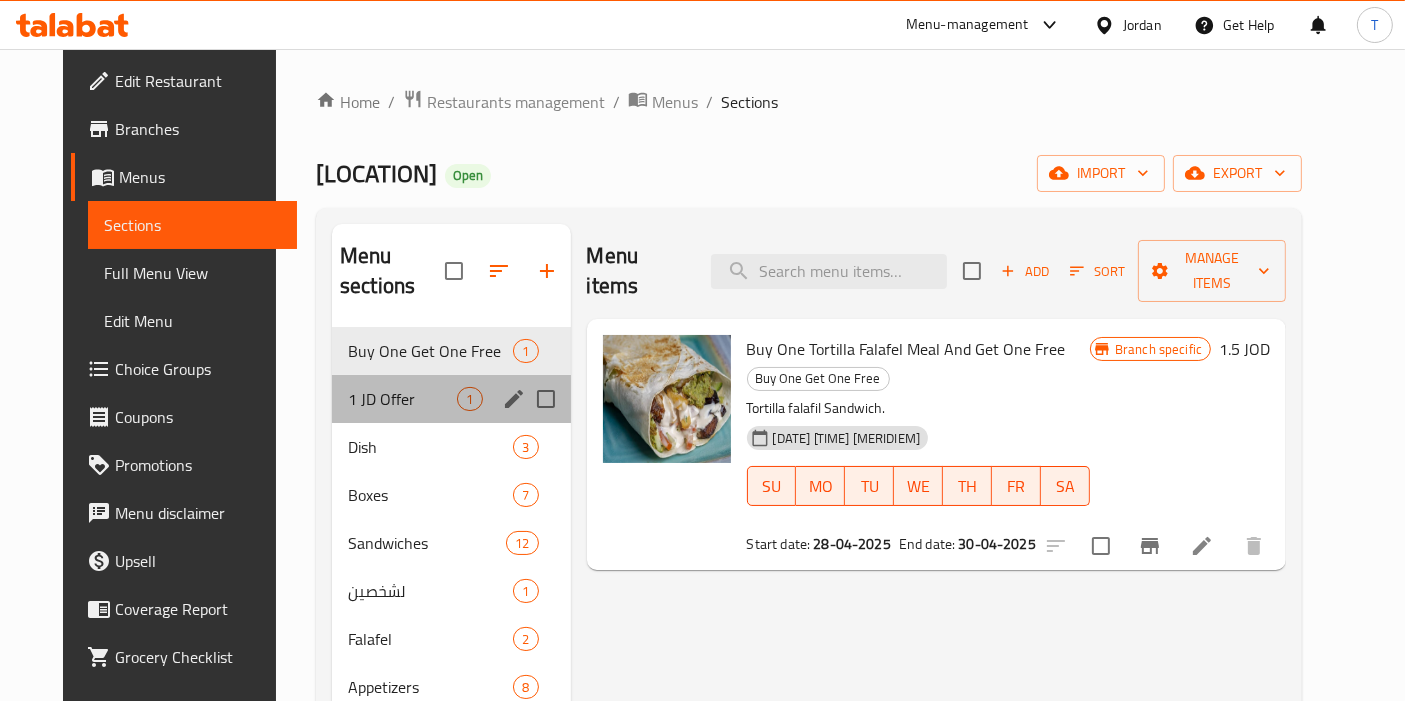 click on "1 JD Offer  1" at bounding box center (451, 399) 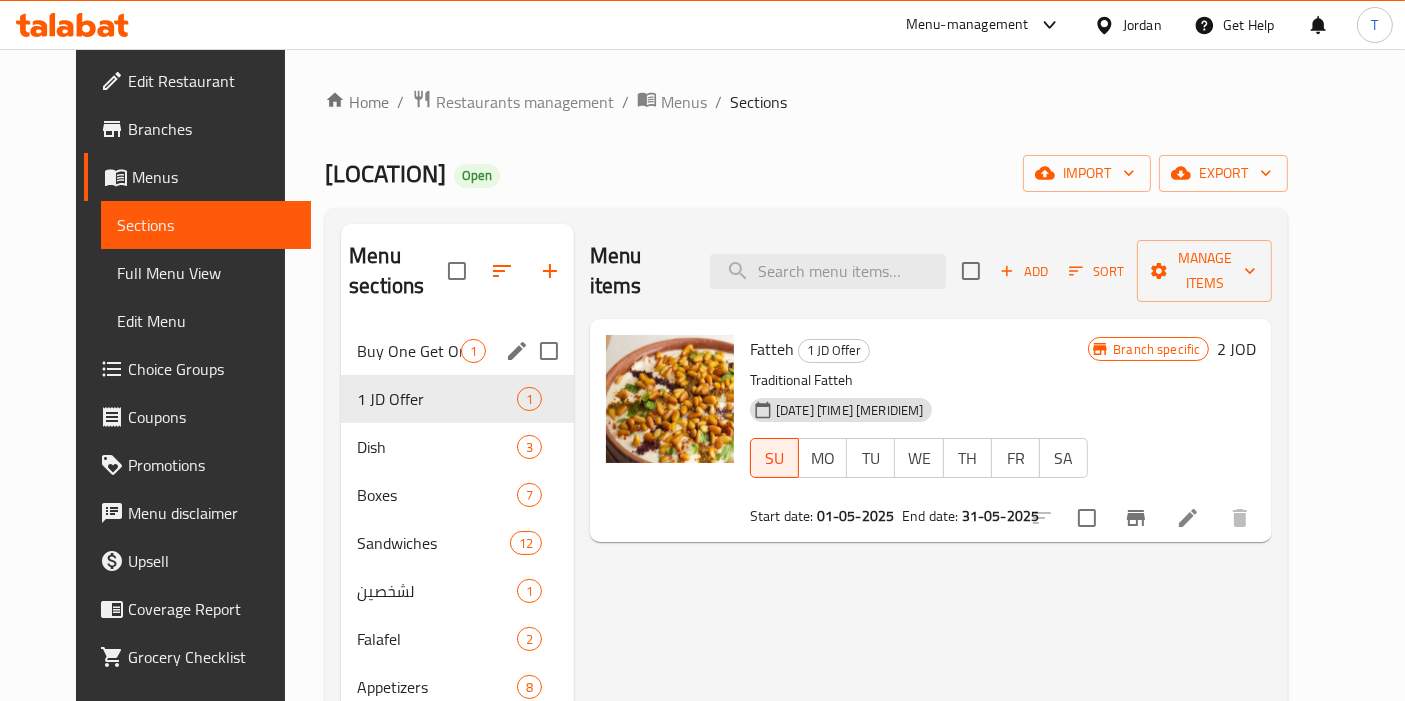 click on "Buy One Get One Free" at bounding box center (409, 351) 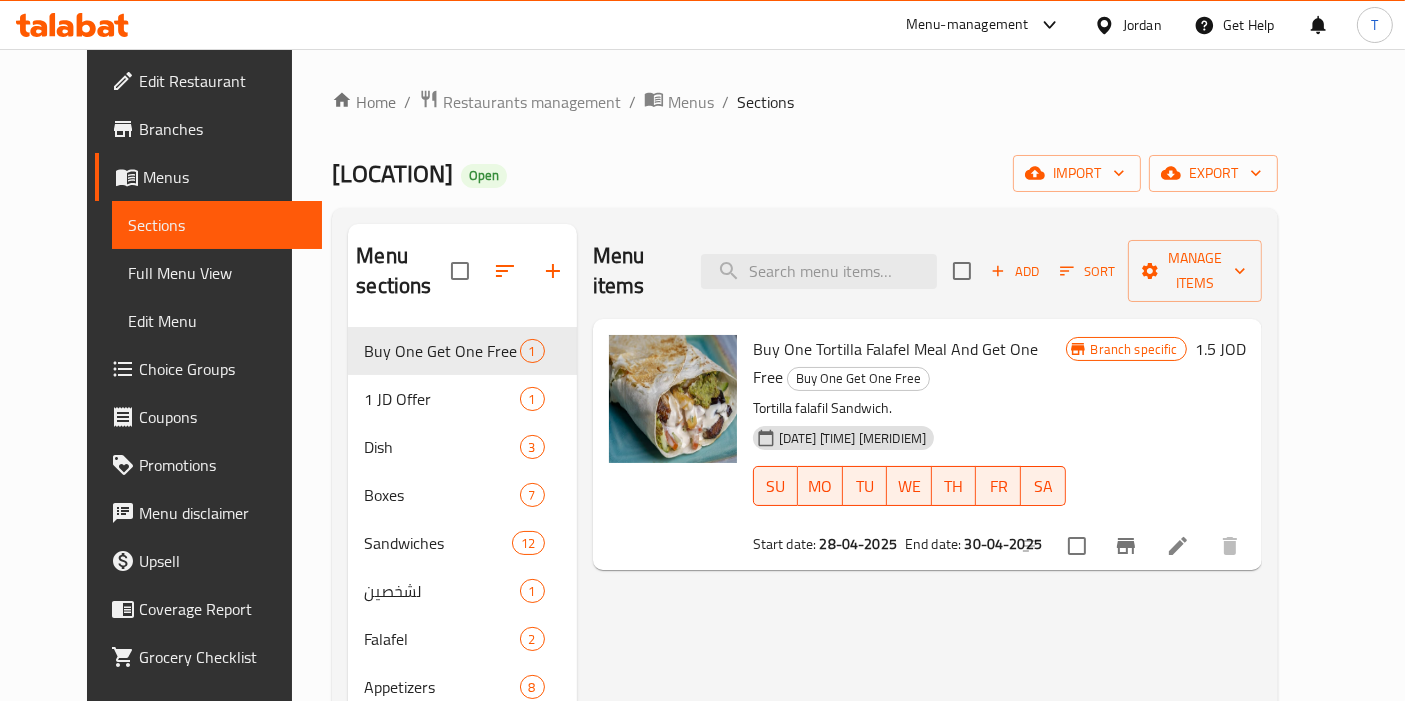 click at bounding box center (1126, 546) 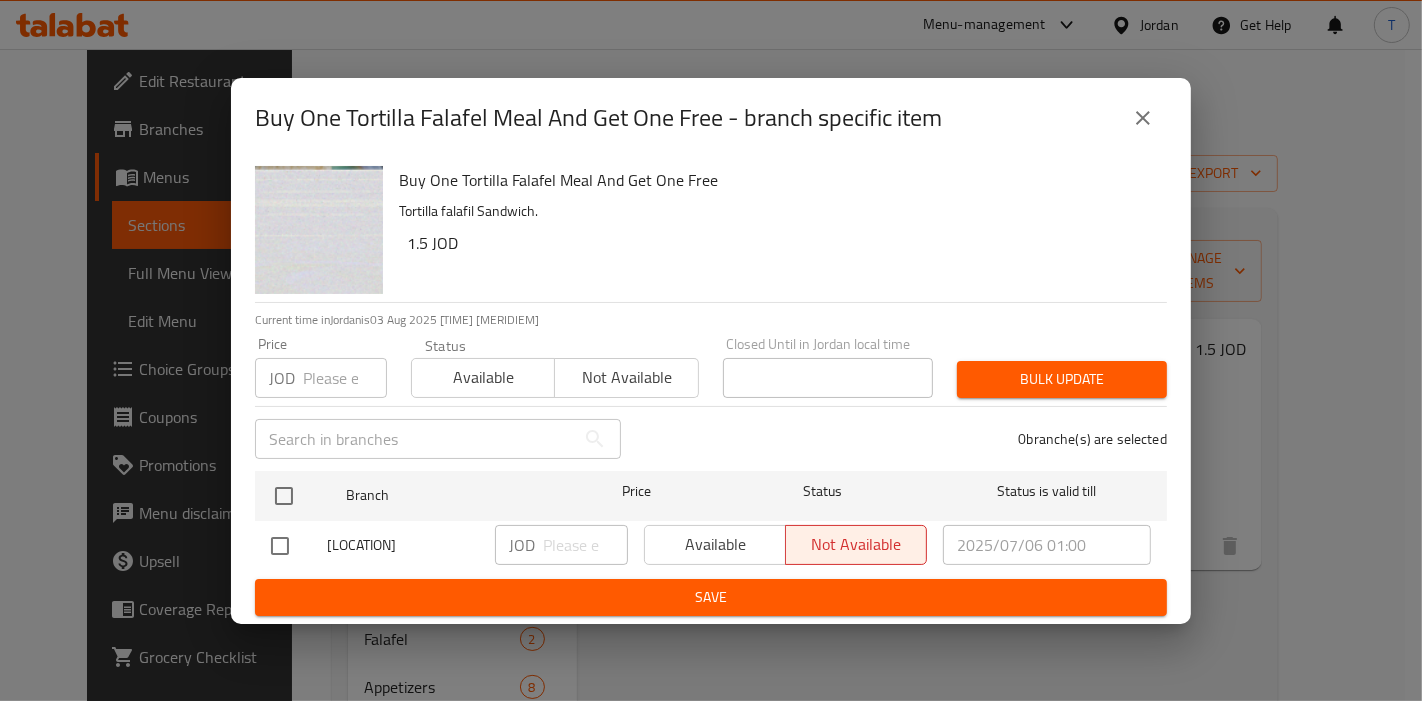 click 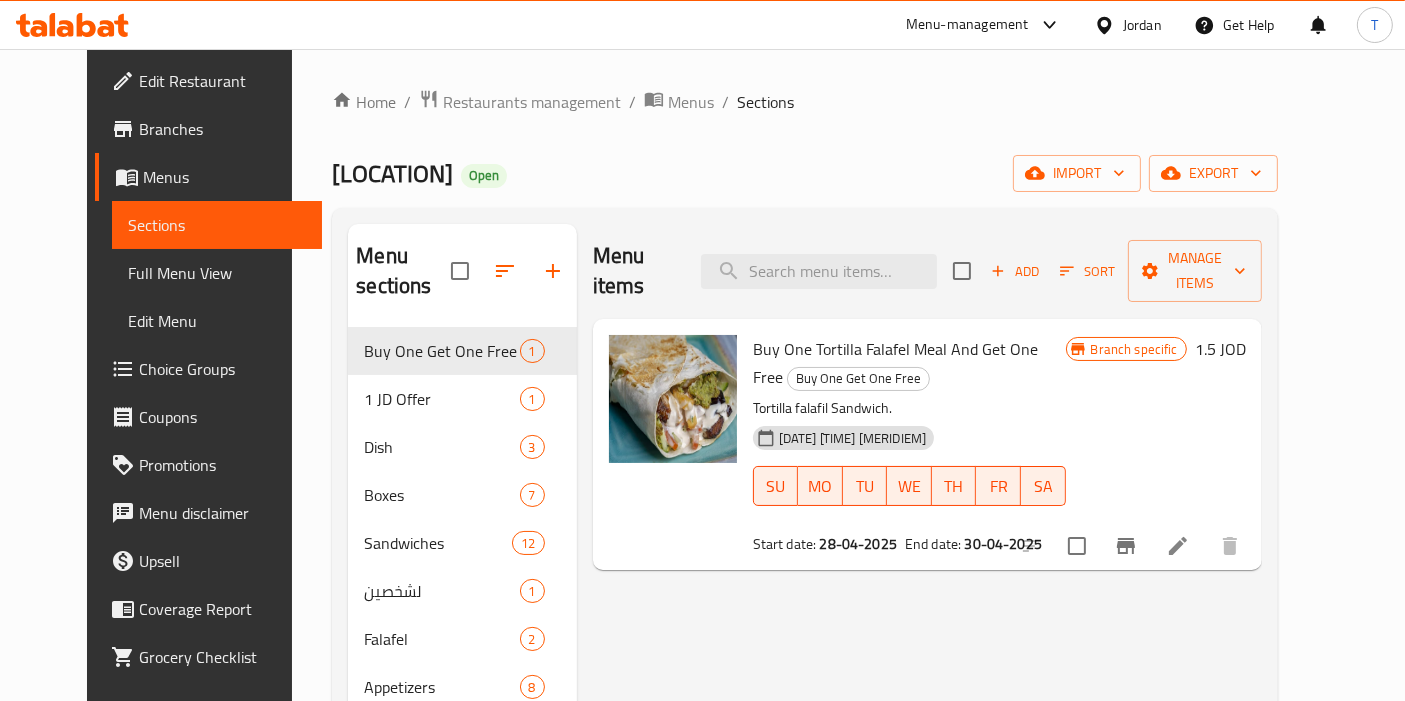 click on "Home / Restaurants management / Menus / Sections Al Ramleh Abu Alya Open import export Menu sections Buy One Get One Free  1 1 JD Offer  1 Dish 3 Boxes 7 Sandwiches 12 لشخصين 1 Falafel 2 Appetizers 8 Drinks 5 Menu items Add Sort Manage items Buy One Tortilla Falafel Meal And Get One Free    Buy One Get One Free  Tortilla falafil Sandwich.
02-09-2024 10:51 AM SU MO TU WE TH FR SA Start date:    28-04-2025 End date:    30-04-2025 Branch specific 1.5   JOD" at bounding box center [804, 515] 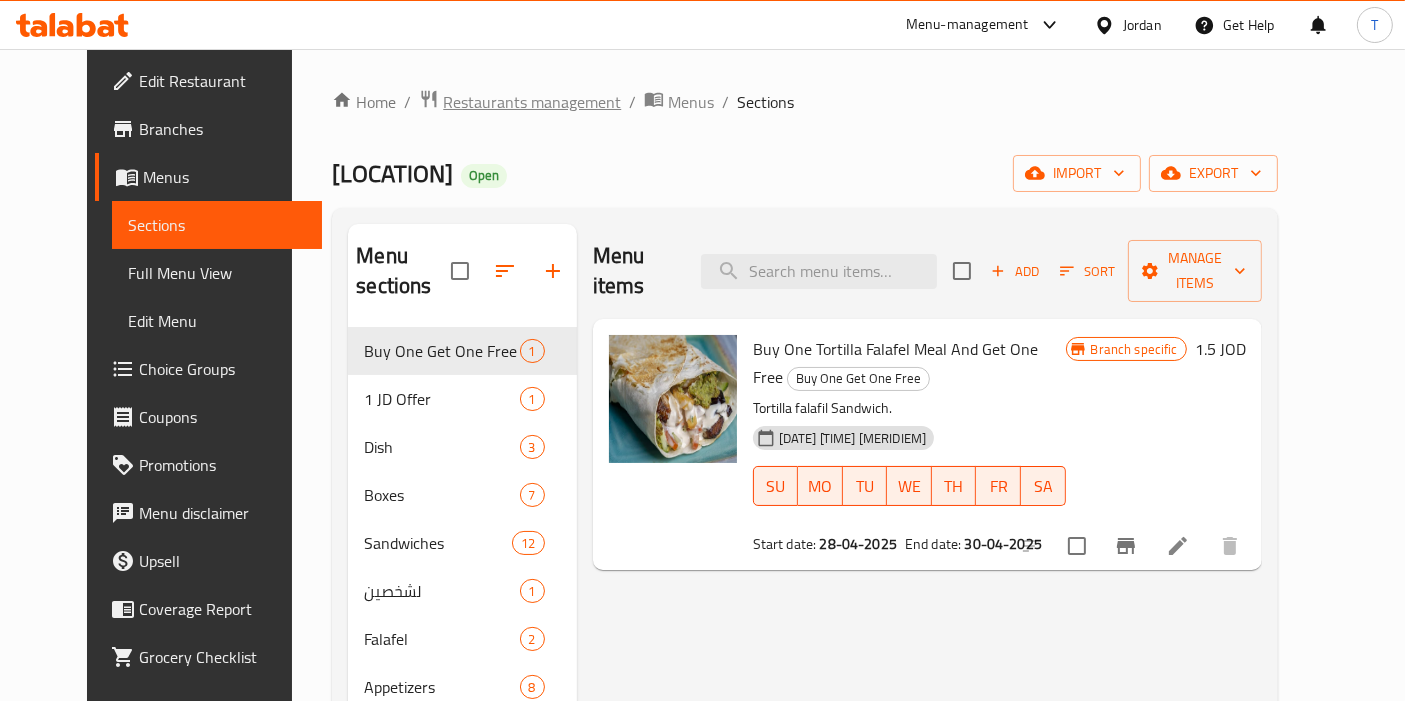 click on "Restaurants management" at bounding box center [532, 102] 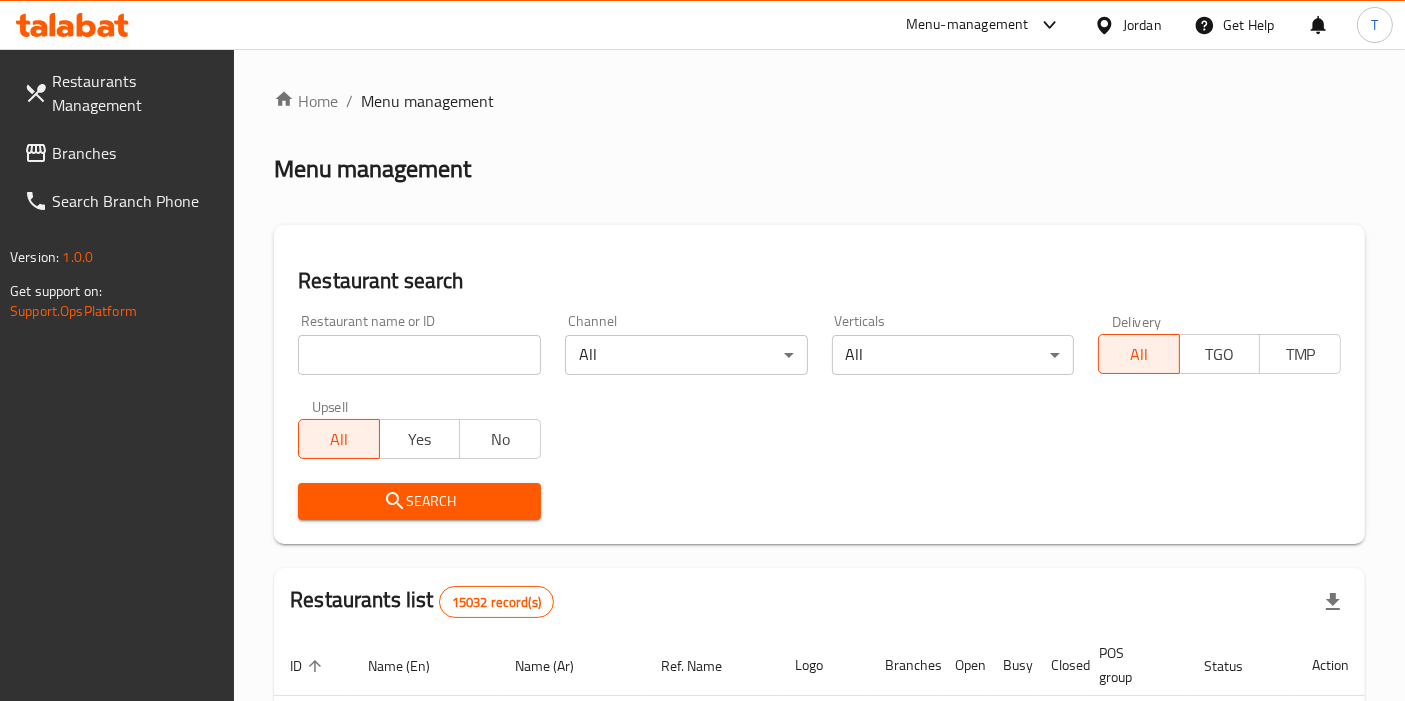 click at bounding box center (702, 350) 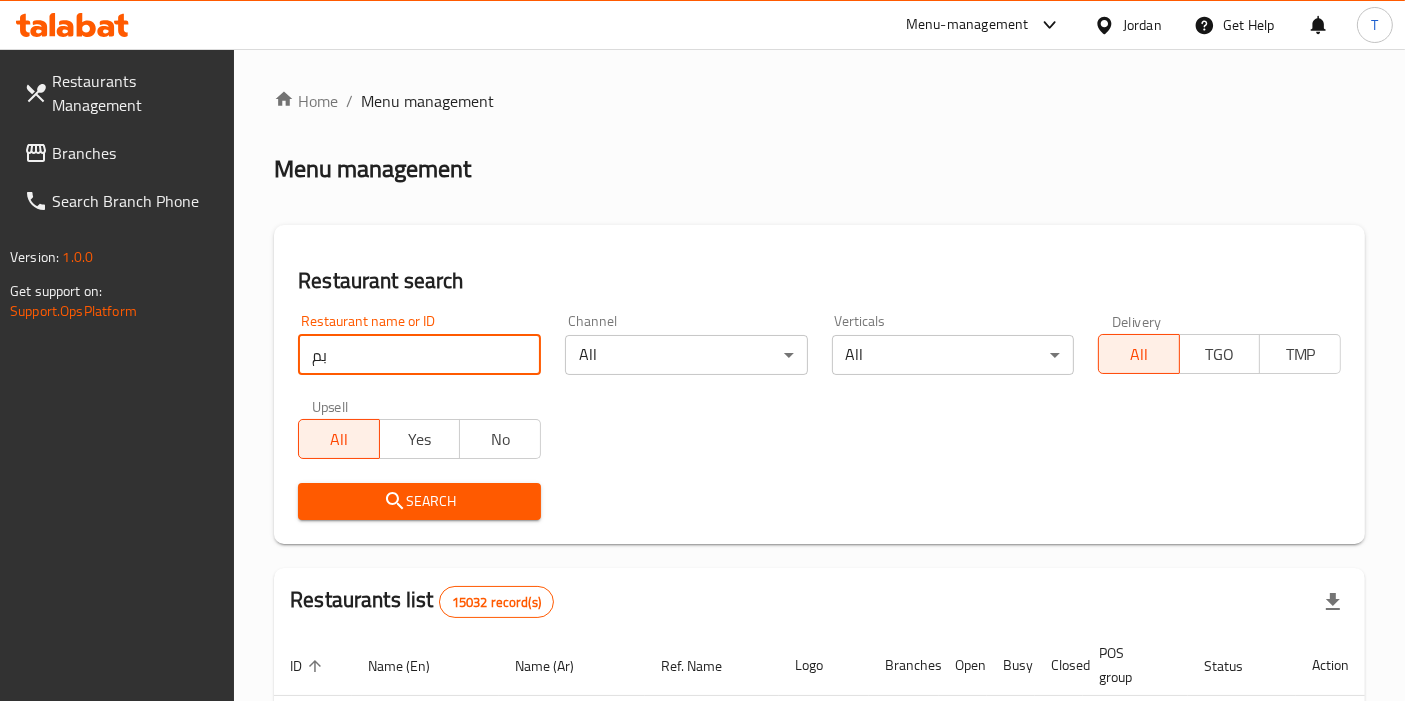 type on "ب" 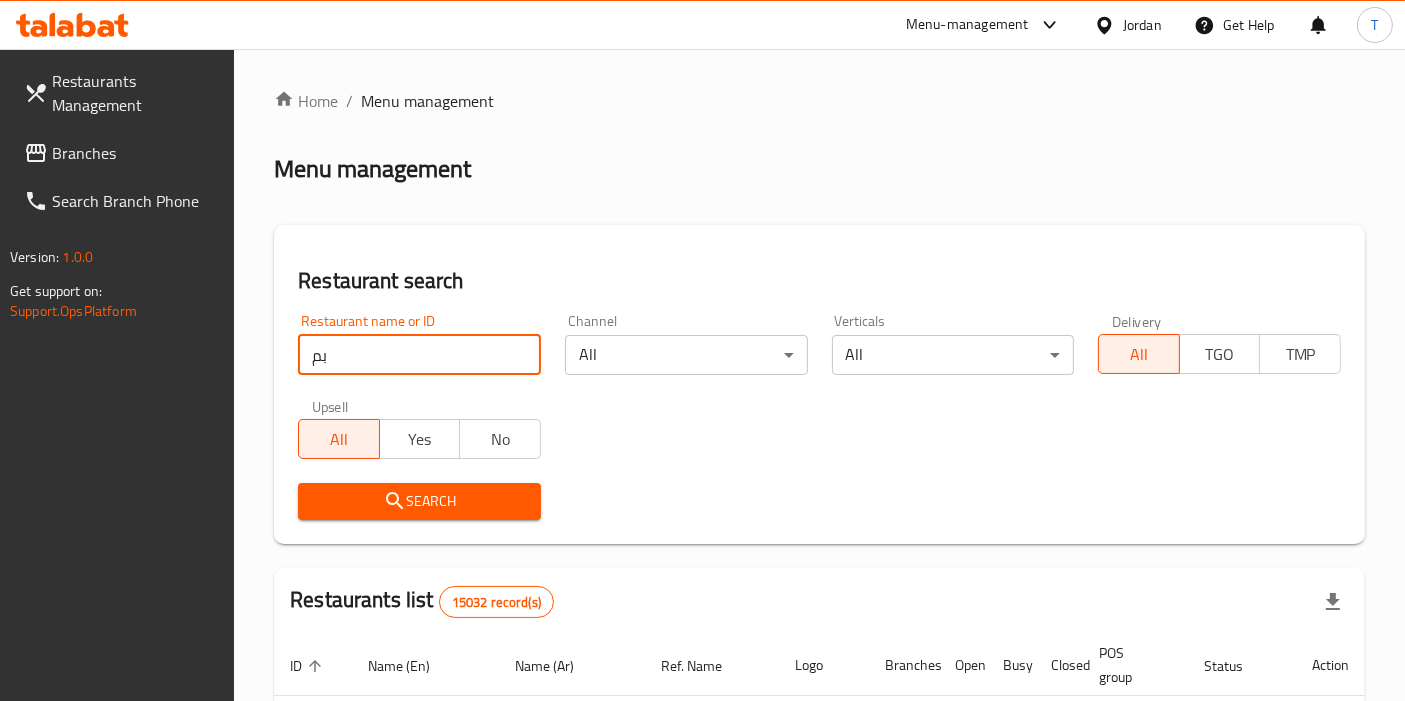 type on "ب" 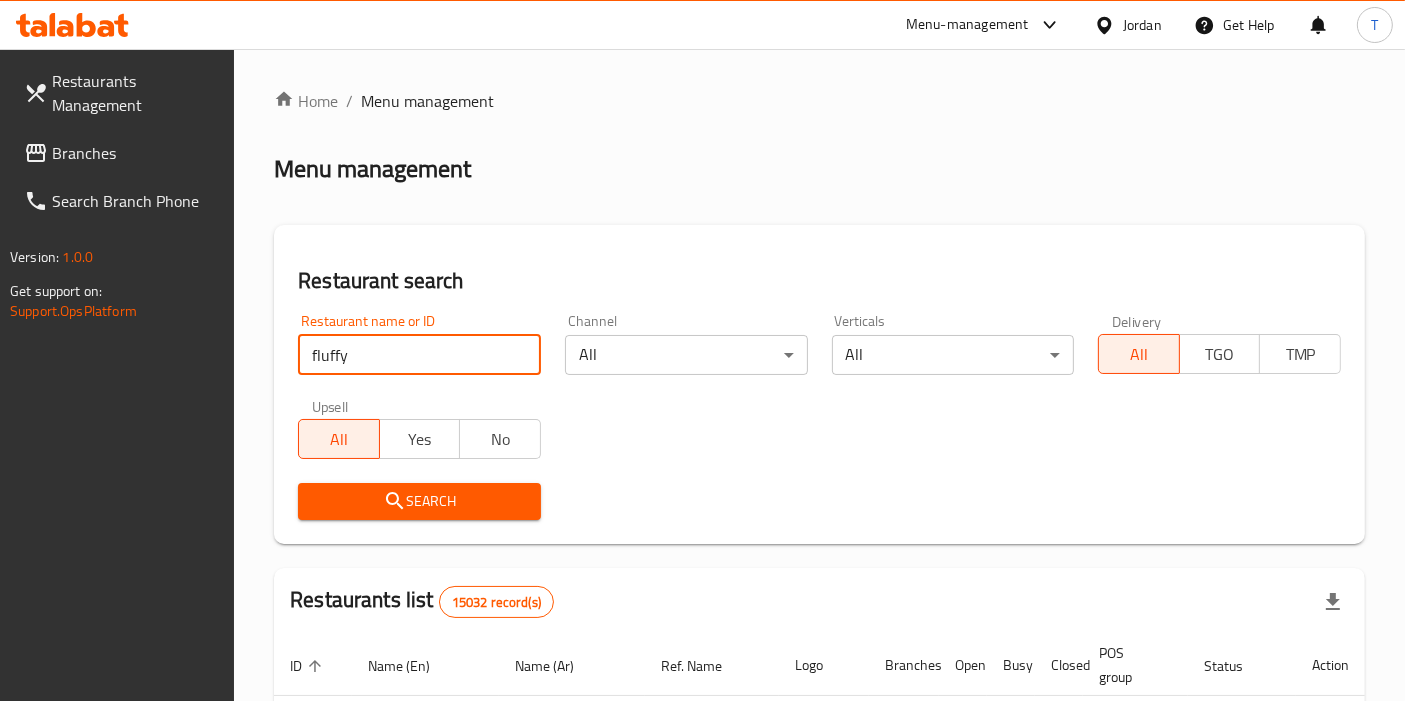 type on "fluffy" 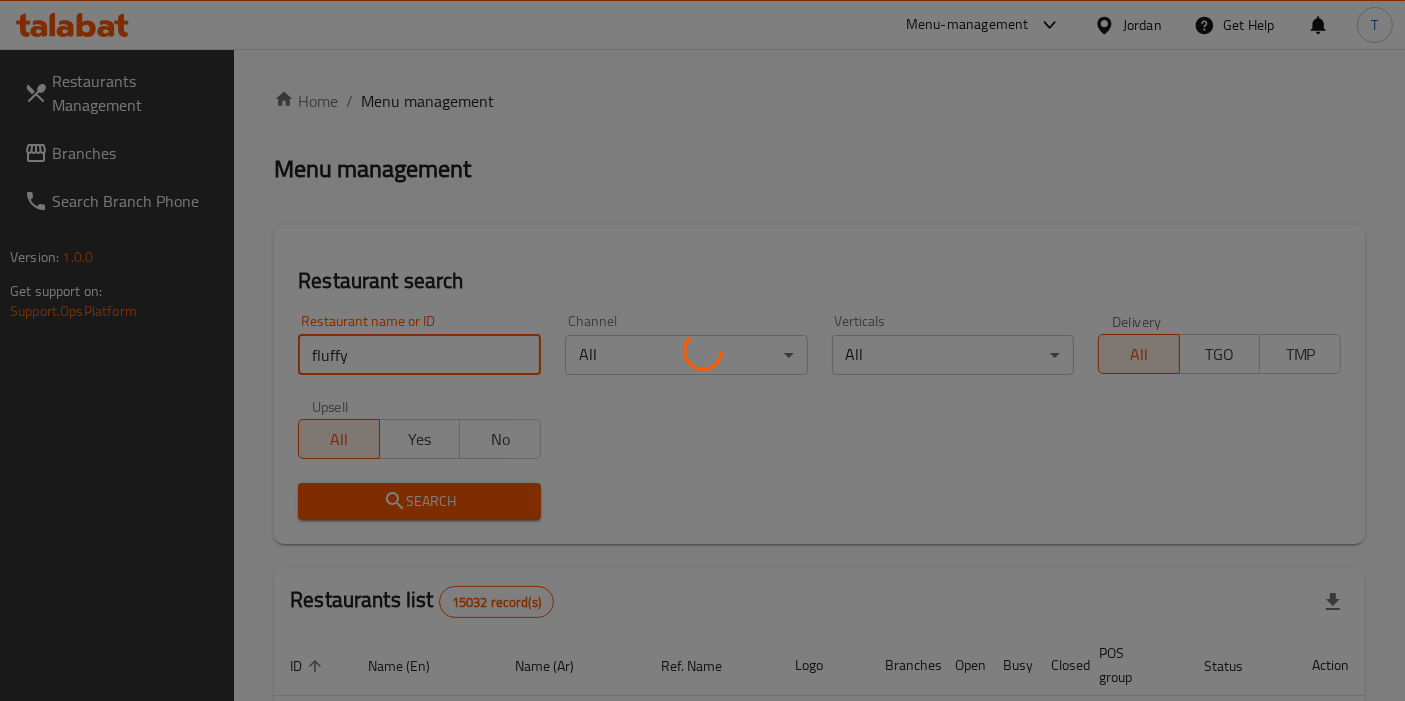 click on "Search" at bounding box center [419, 501] 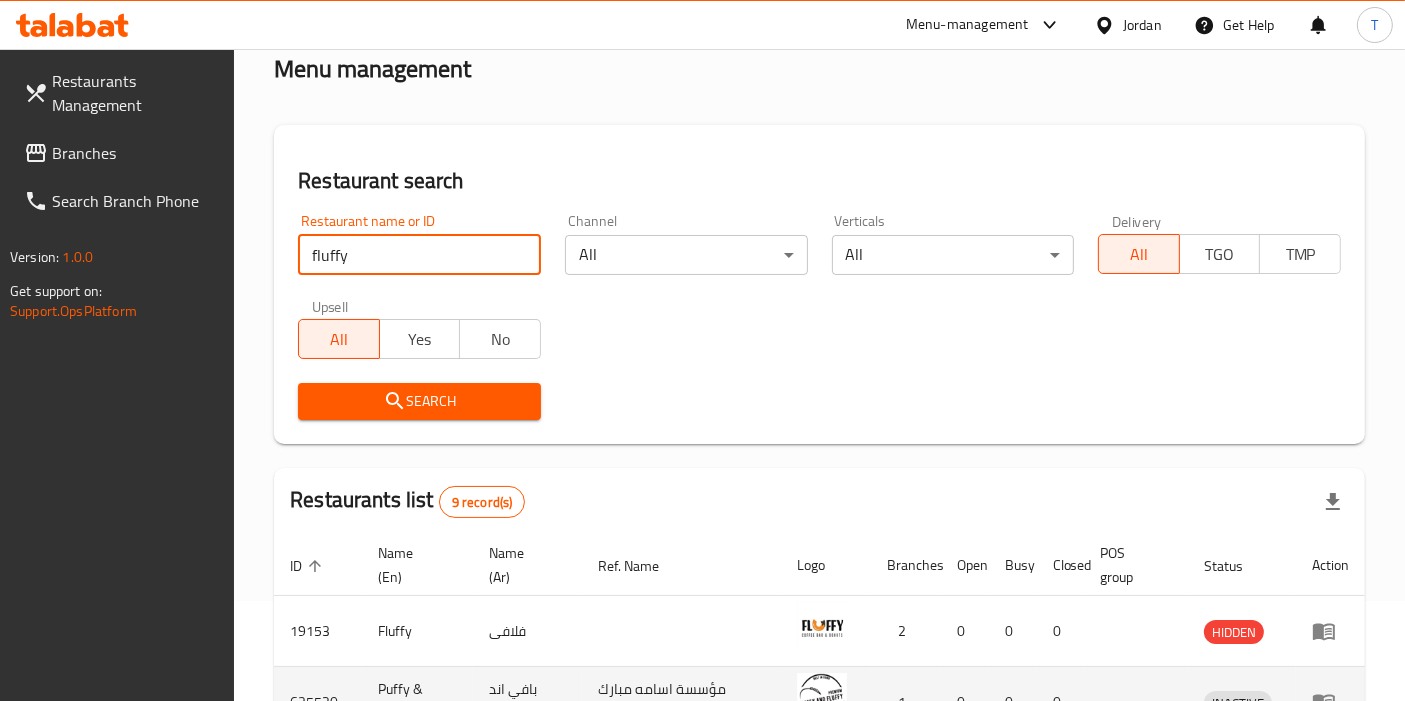 scroll, scrollTop: 333, scrollLeft: 0, axis: vertical 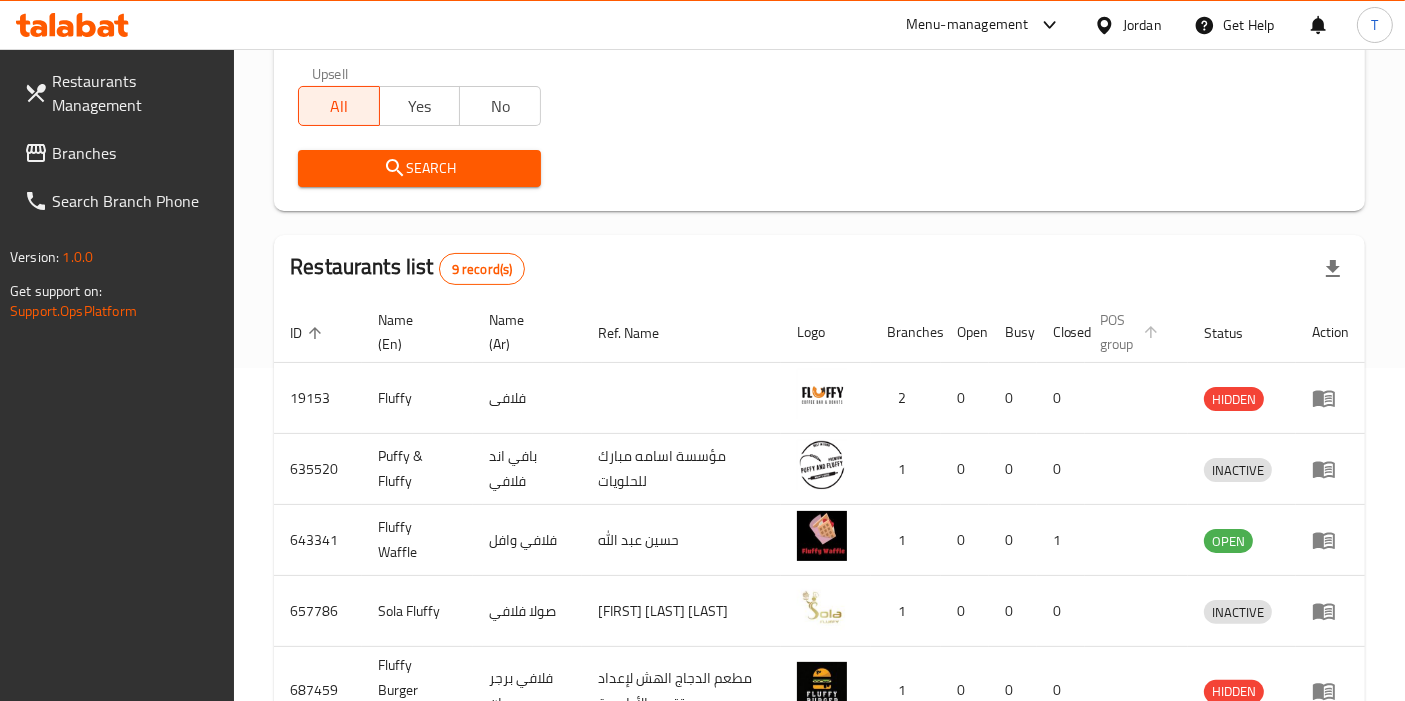 click on "POS group" at bounding box center (1132, 332) 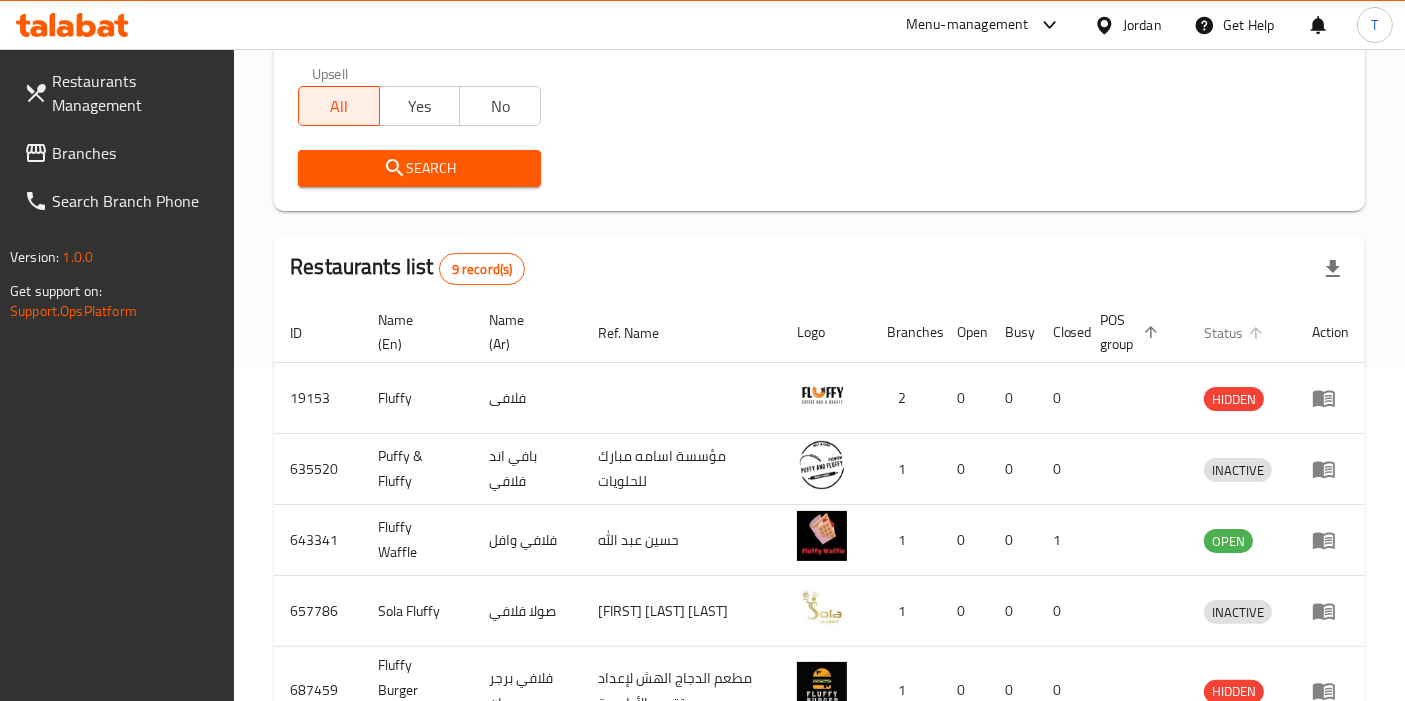 drag, startPoint x: 1228, startPoint y: 329, endPoint x: 1246, endPoint y: 331, distance: 18.110771 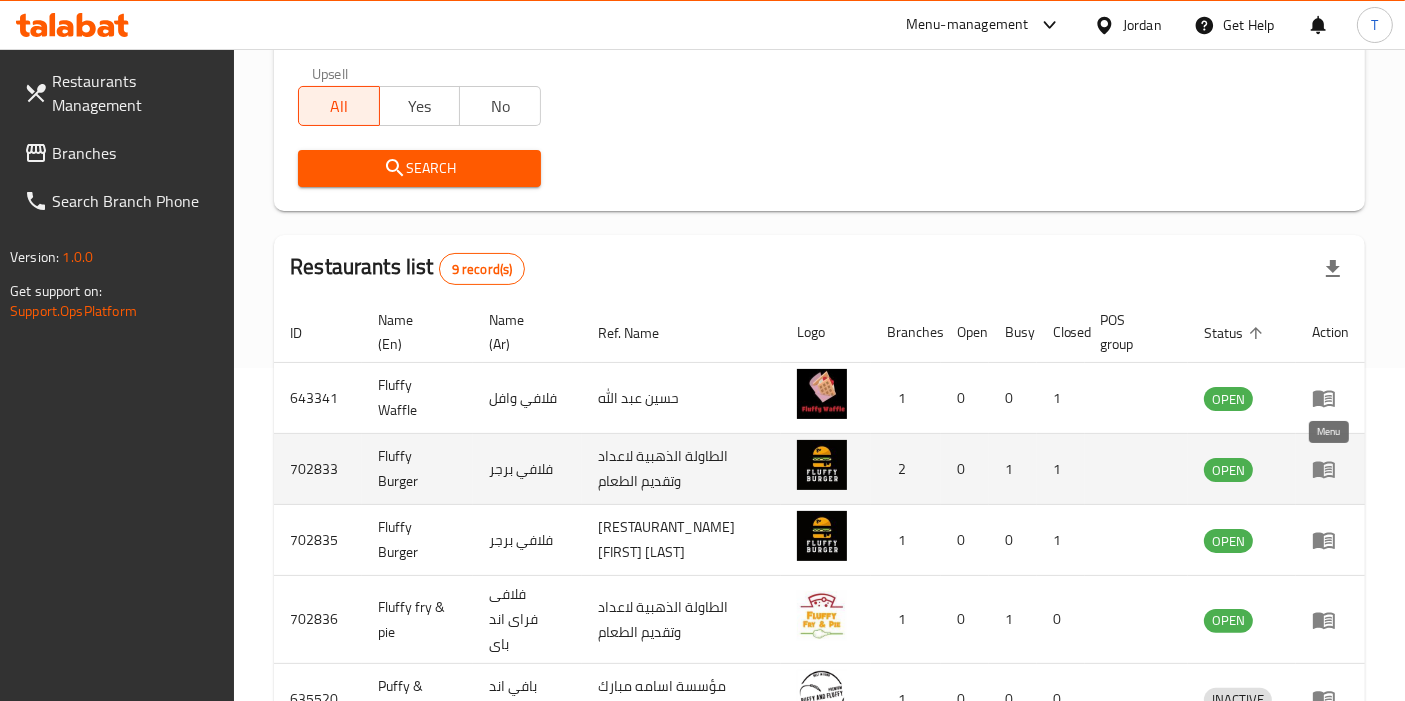 click 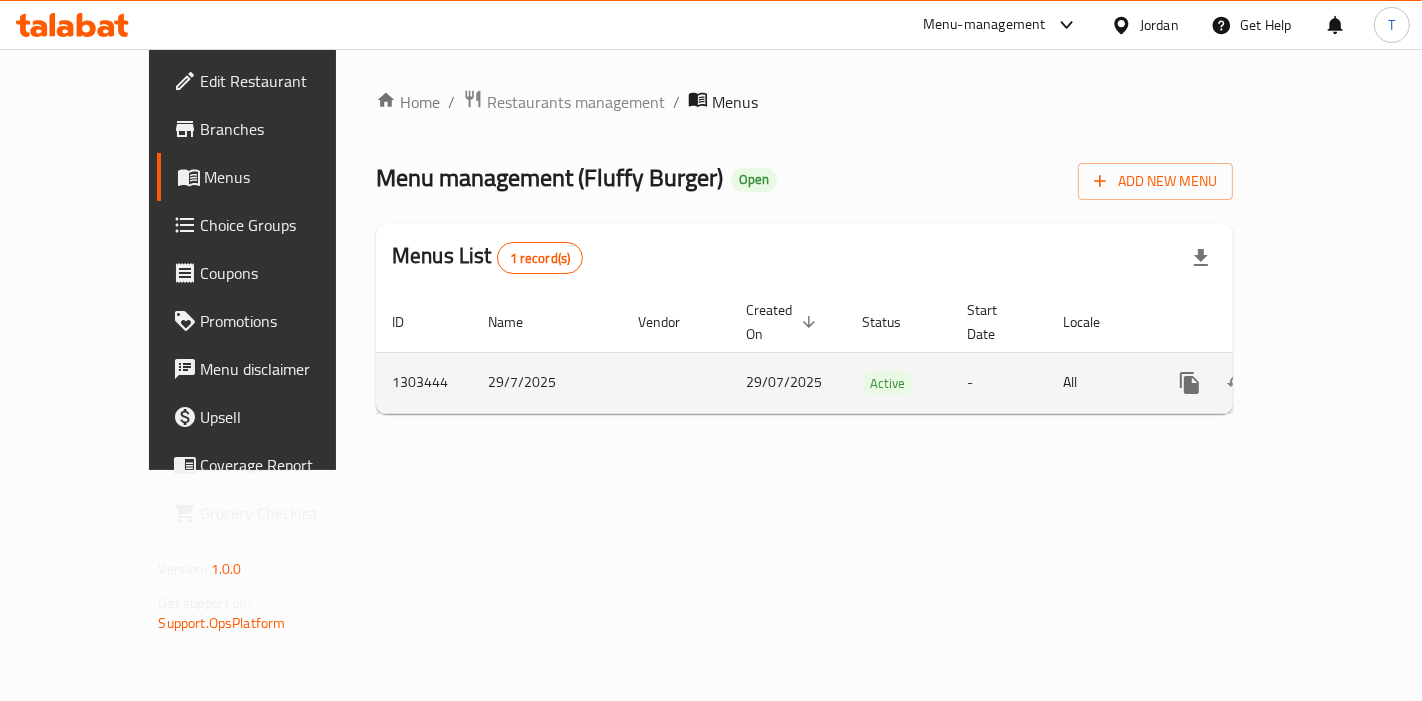 click 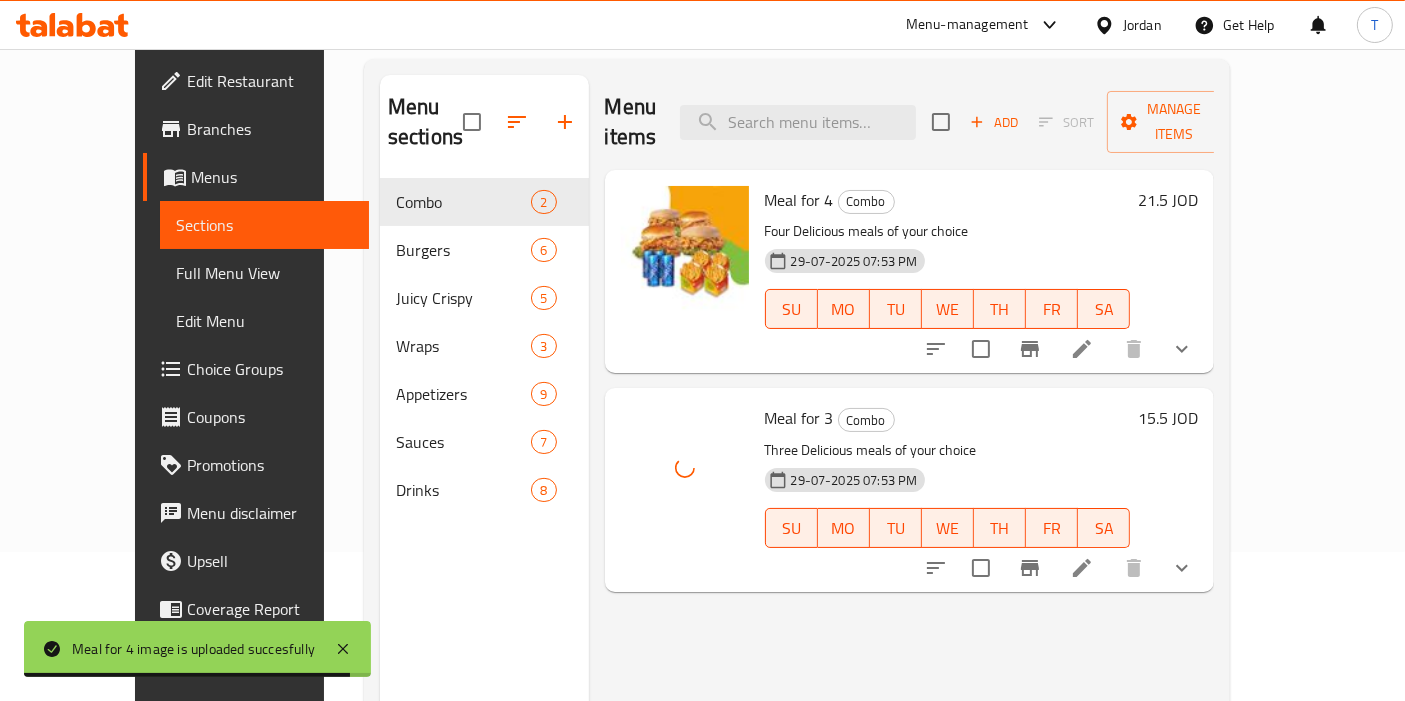scroll, scrollTop: 57, scrollLeft: 0, axis: vertical 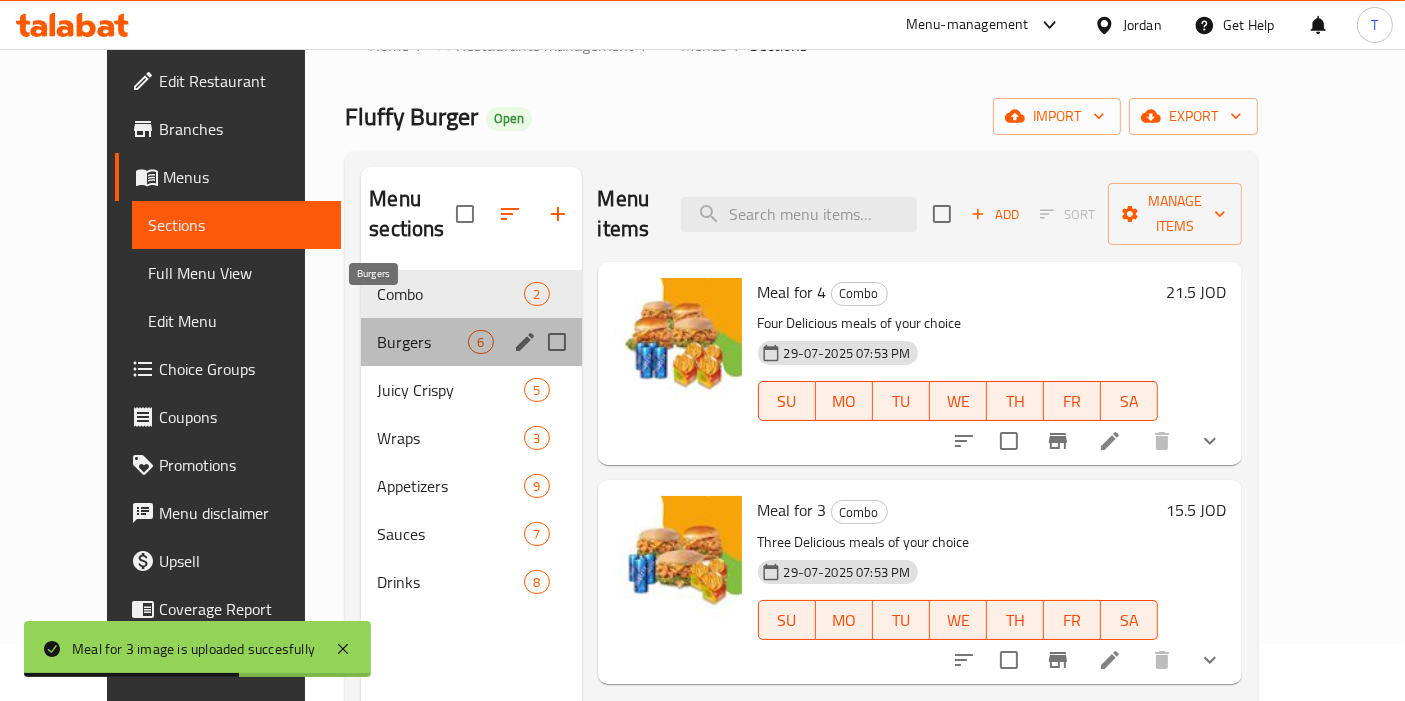 click on "Burgers" at bounding box center (422, 342) 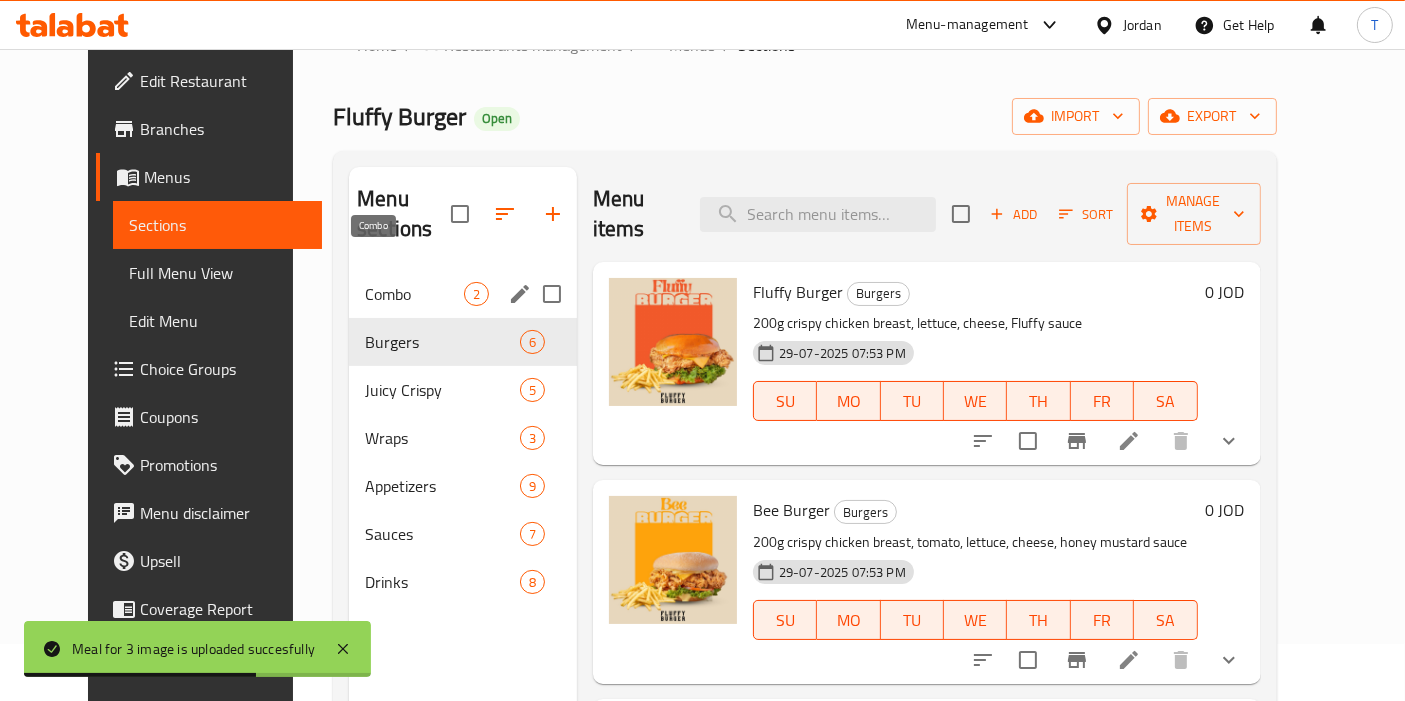 click on "Combo" at bounding box center [414, 294] 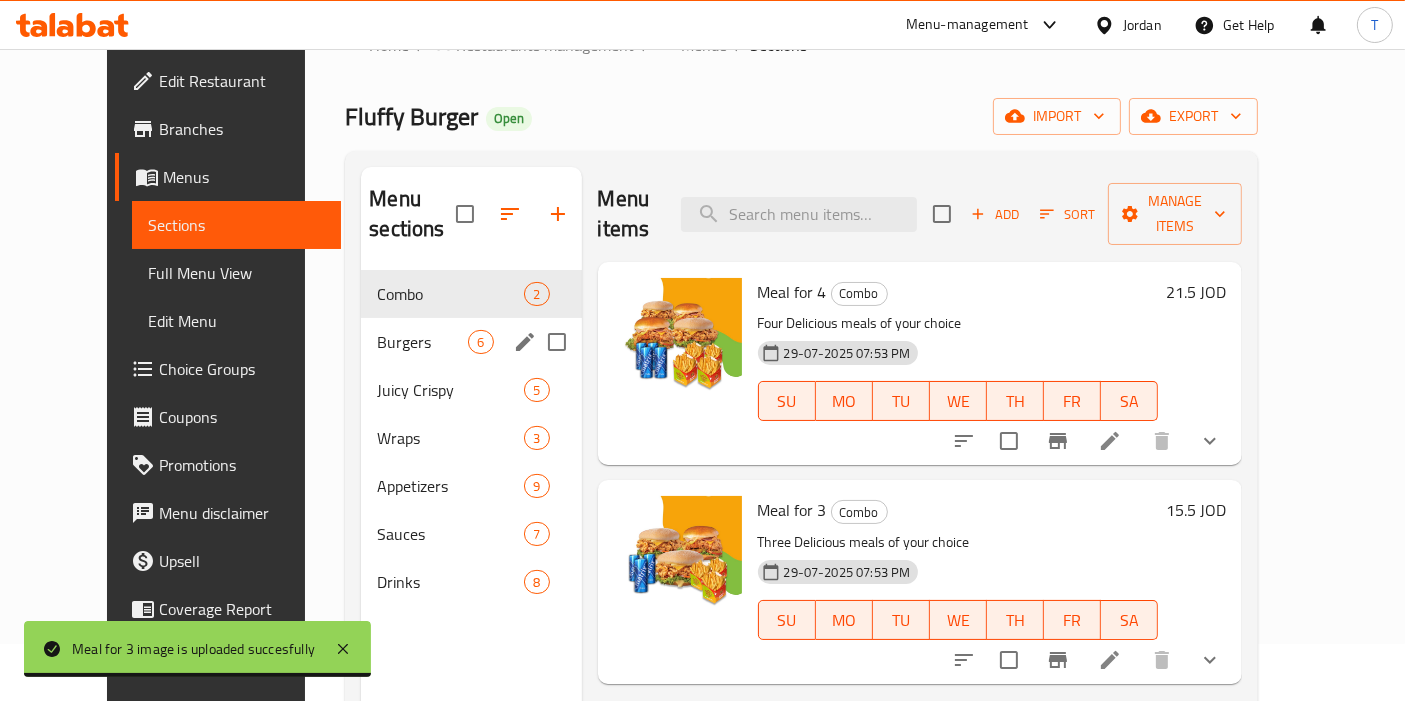 click on "Burgers" at bounding box center [422, 342] 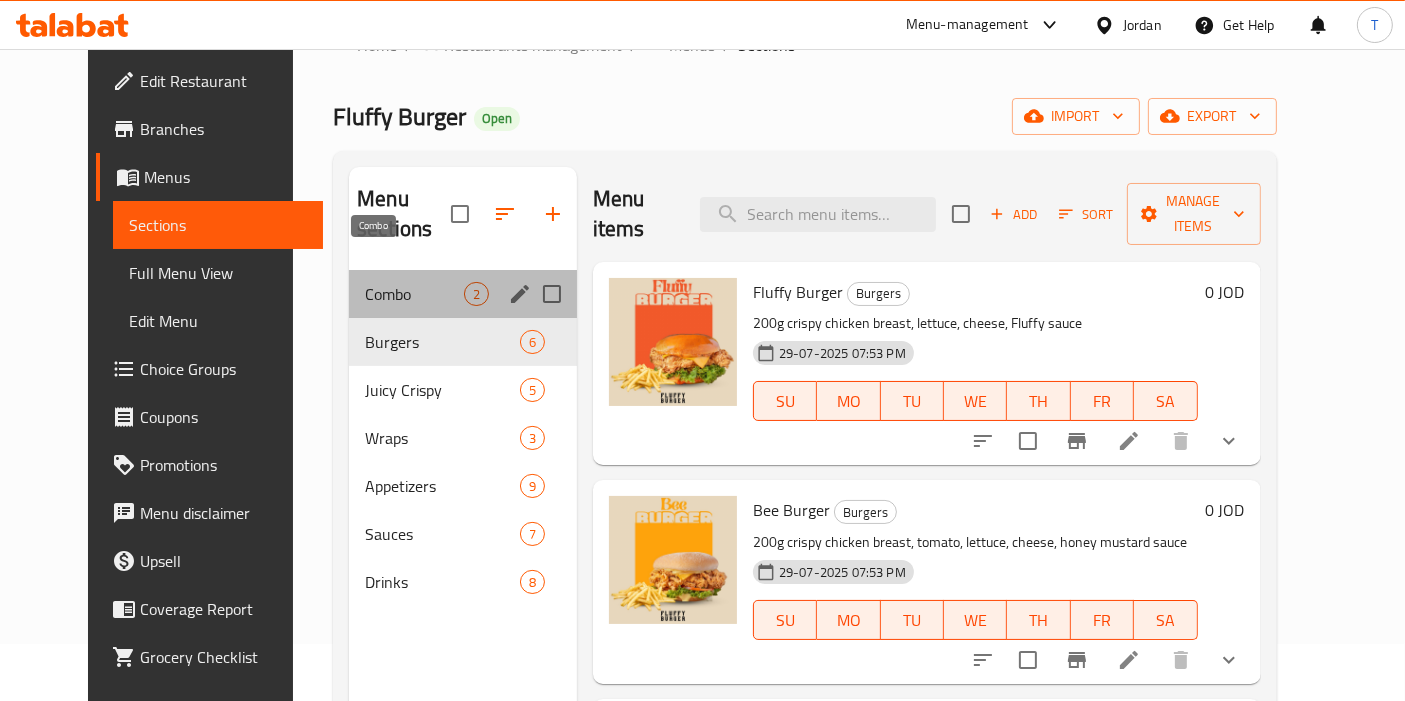 click on "Combo" at bounding box center (414, 294) 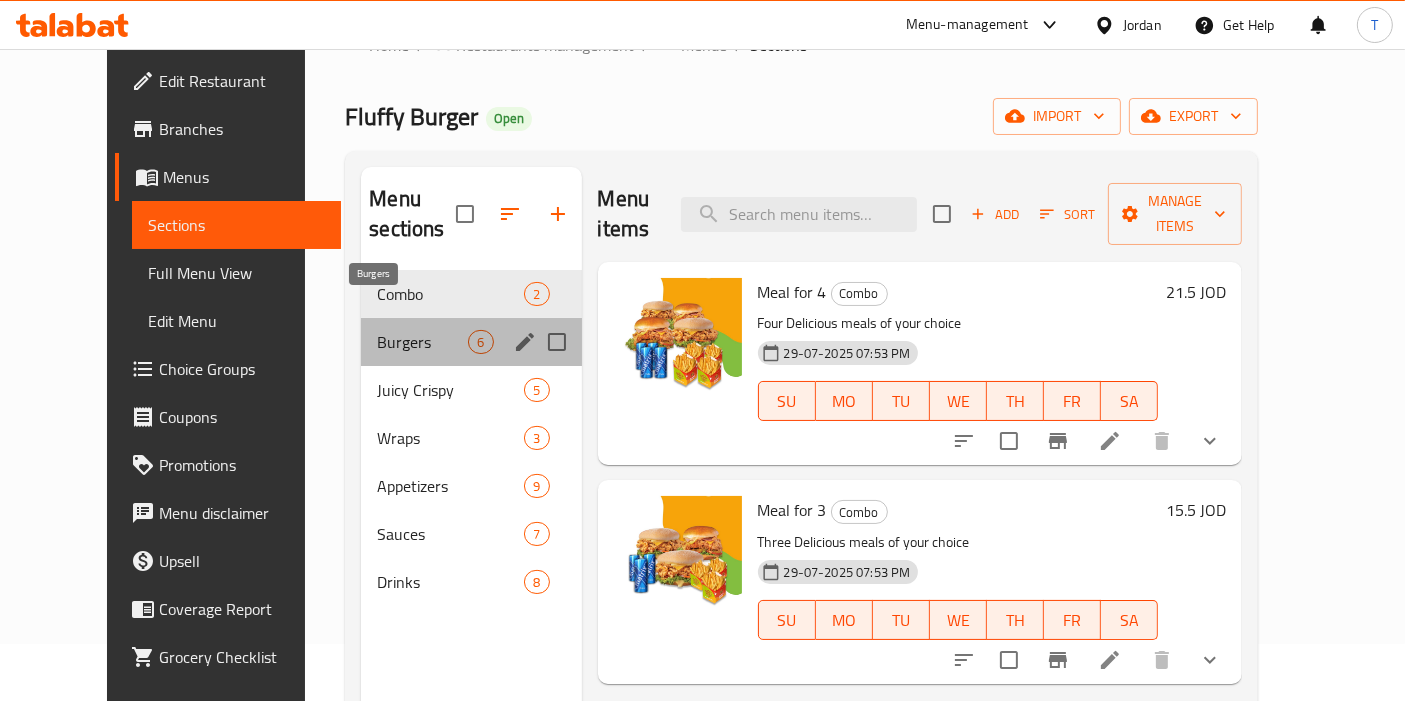 click on "Burgers" at bounding box center [422, 342] 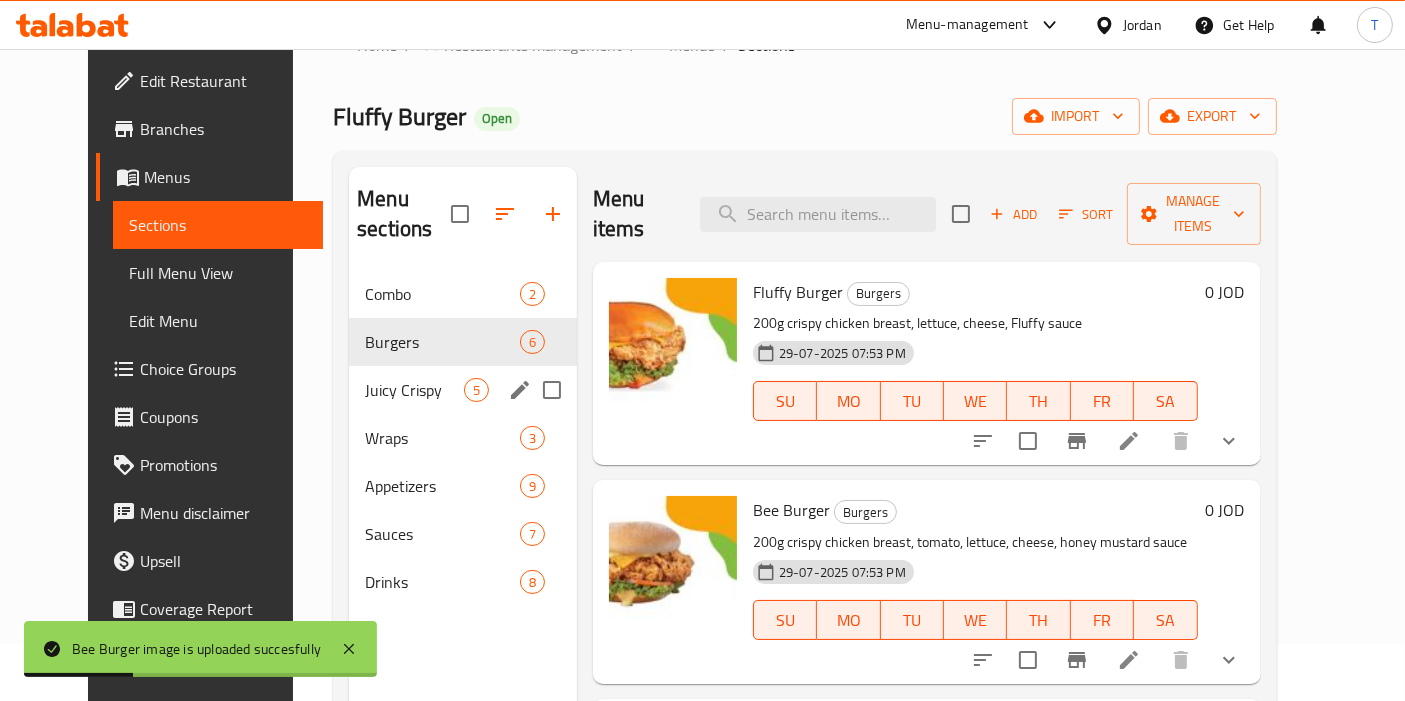 drag, startPoint x: 331, startPoint y: 347, endPoint x: 334, endPoint y: 322, distance: 25.179358 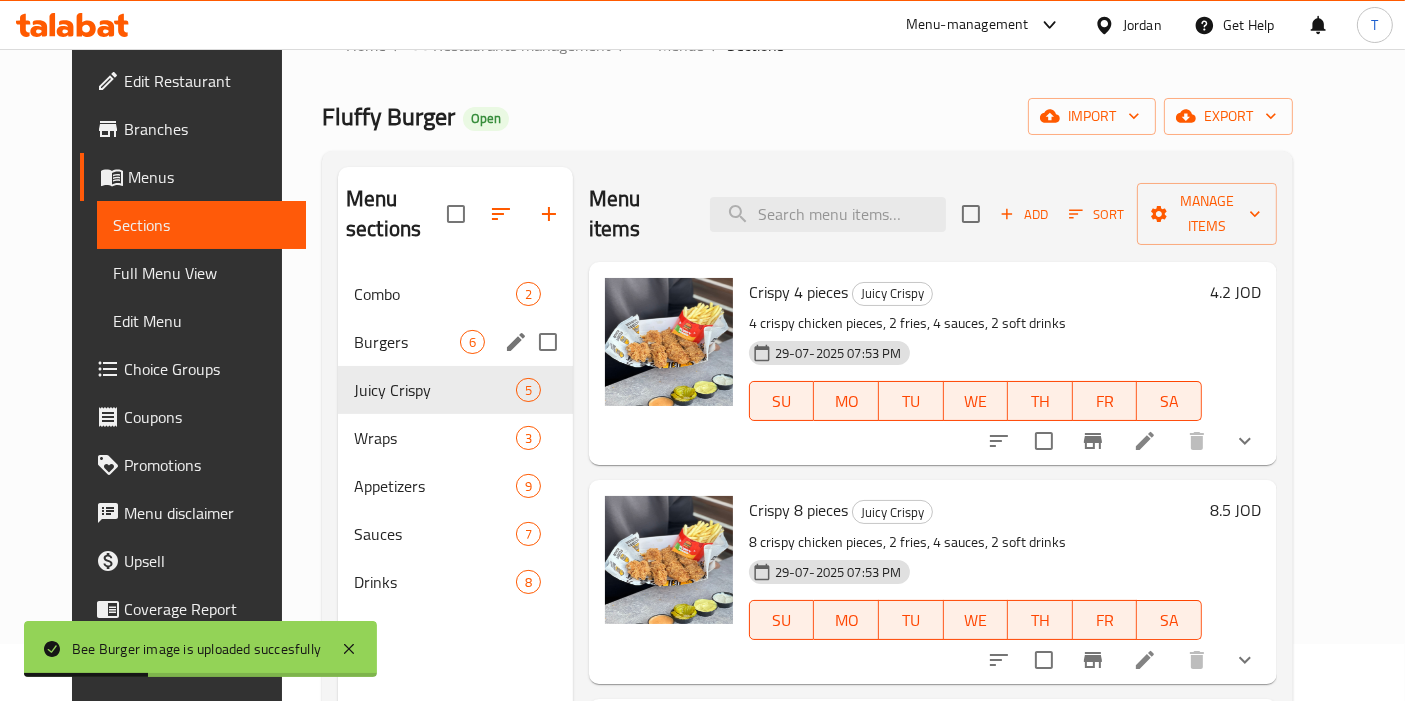 click on "Burgers" at bounding box center [407, 342] 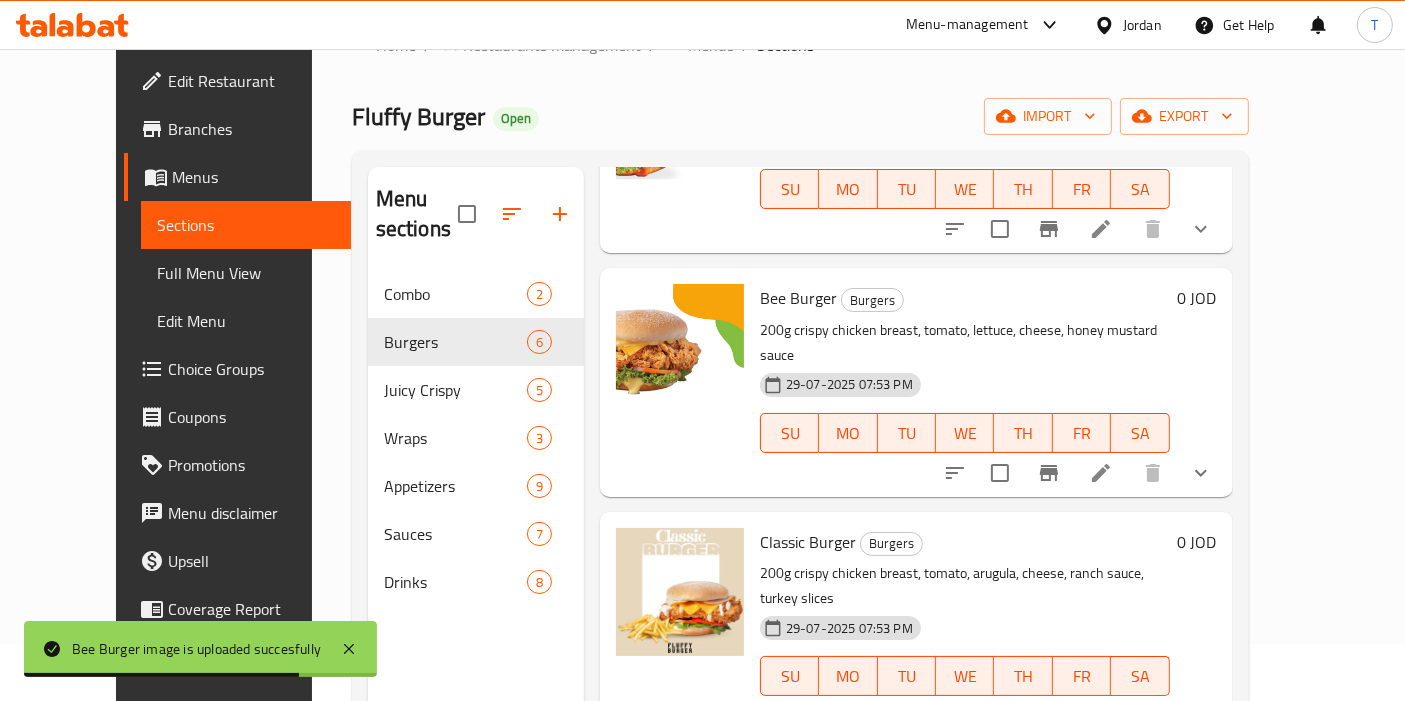 scroll, scrollTop: 222, scrollLeft: 0, axis: vertical 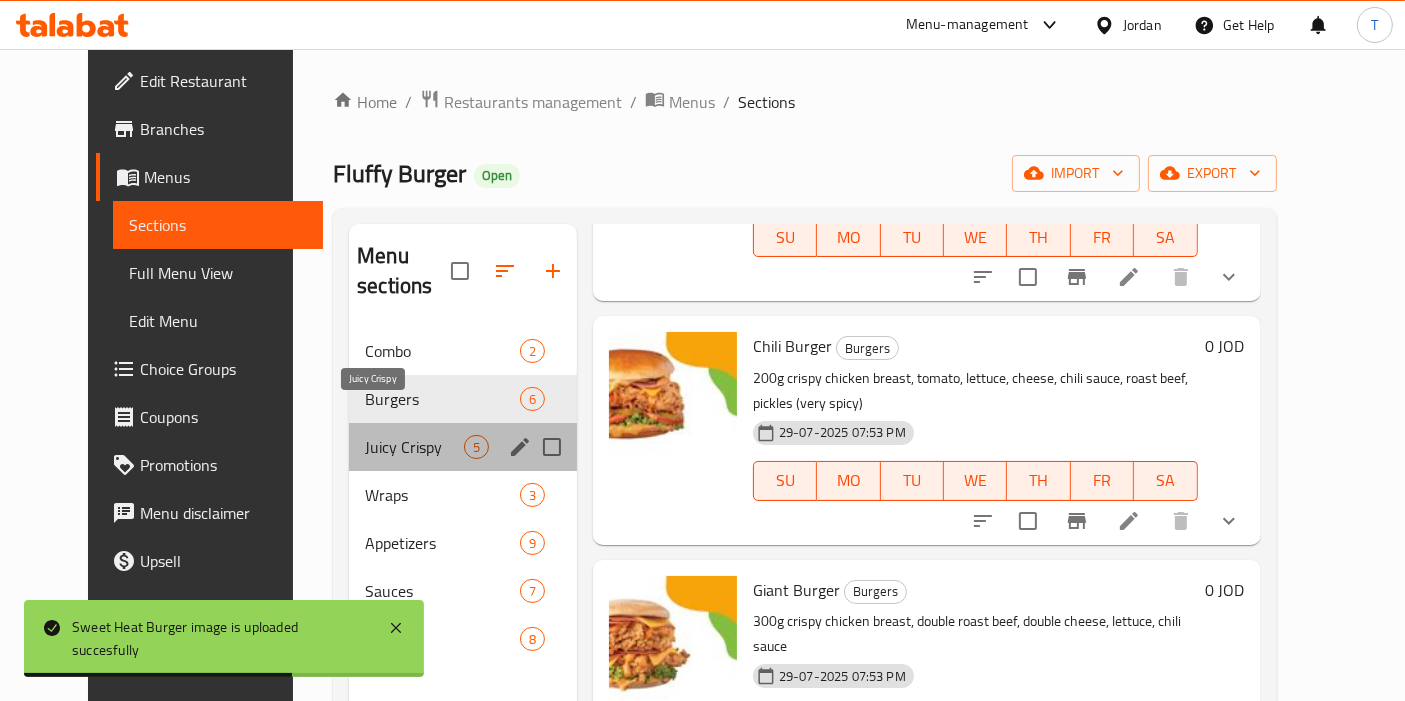 click on "Juicy Crispy" at bounding box center [414, 447] 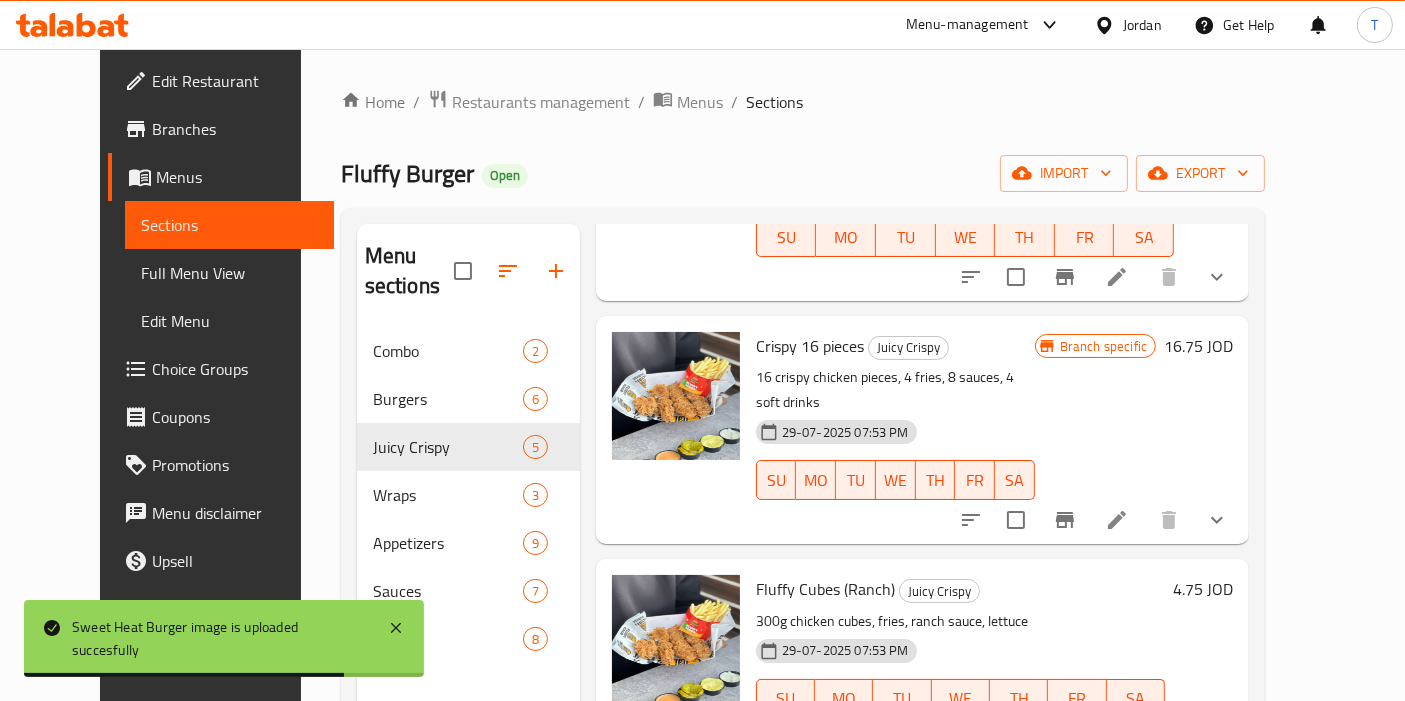 scroll, scrollTop: 440, scrollLeft: 0, axis: vertical 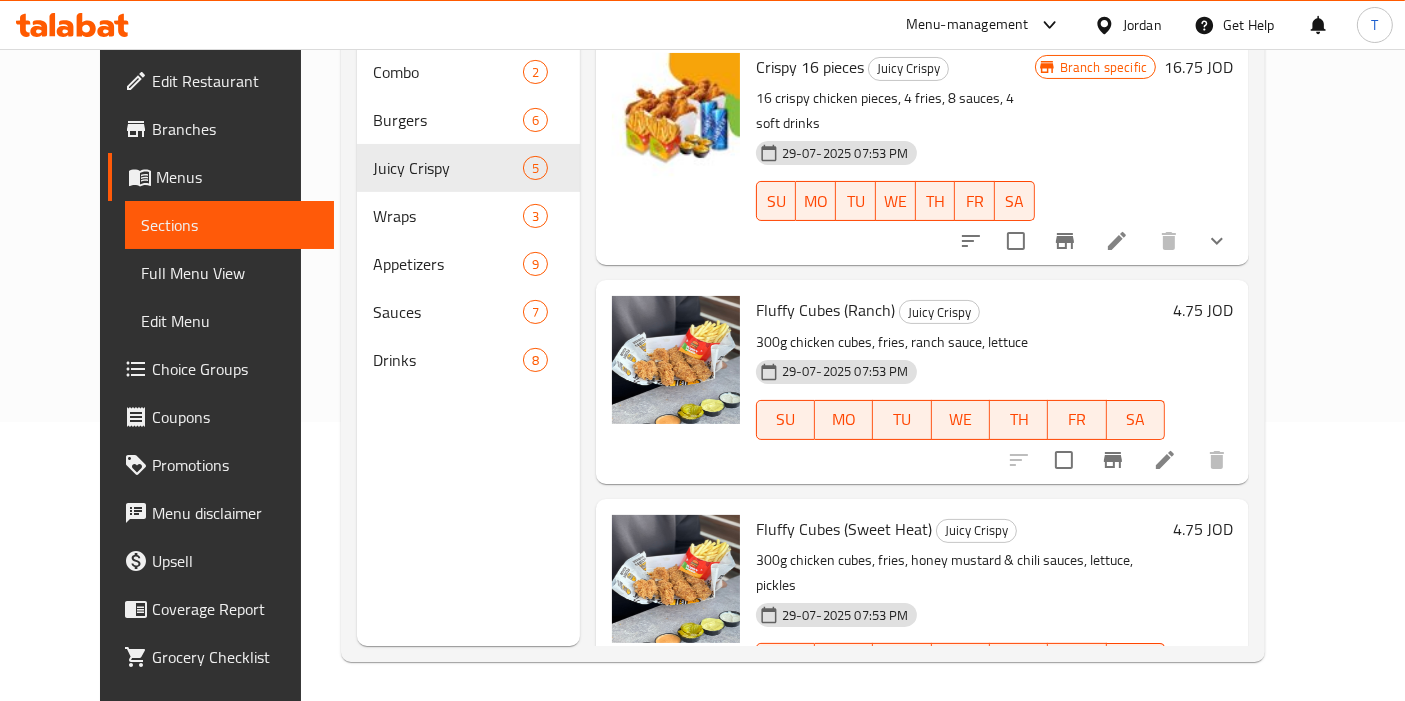click on "300g chicken cubes, fries, honey mustard & chili sauces, lettuce, pickles" at bounding box center [960, 573] 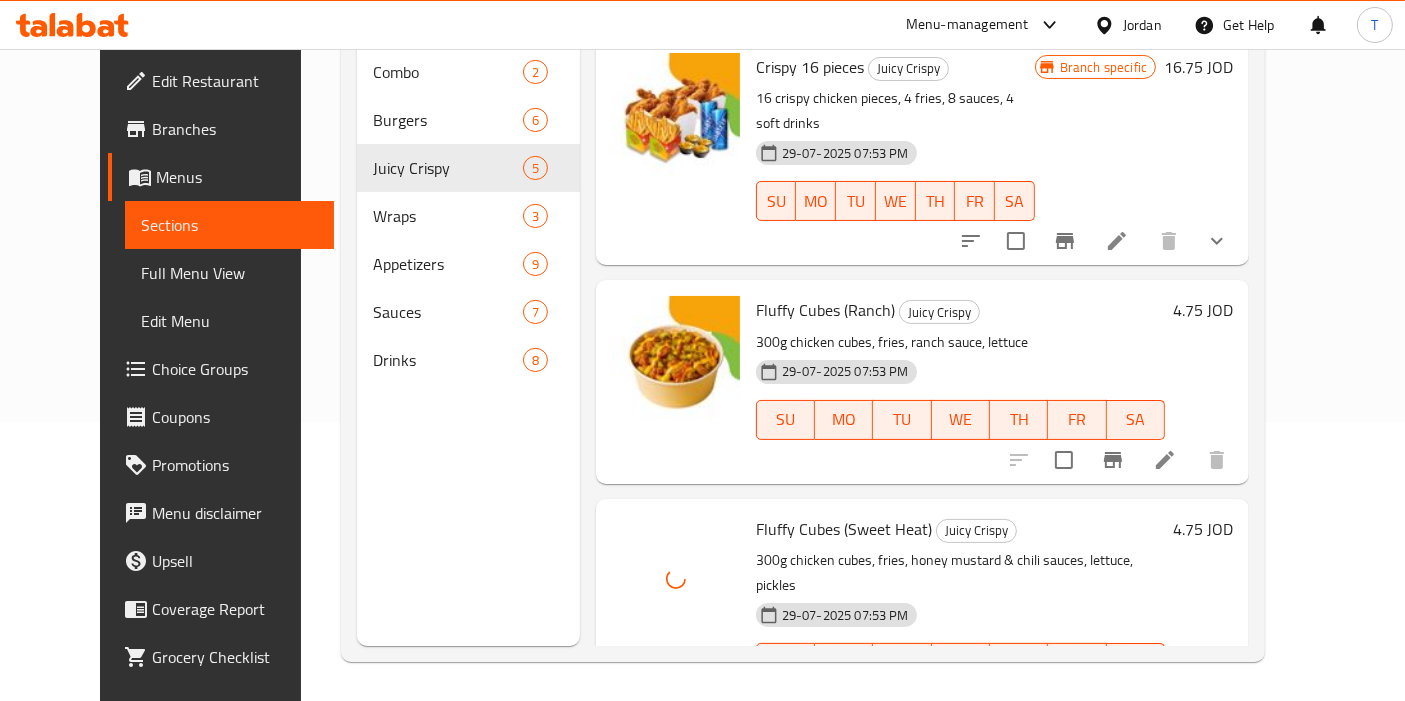 scroll, scrollTop: 57, scrollLeft: 0, axis: vertical 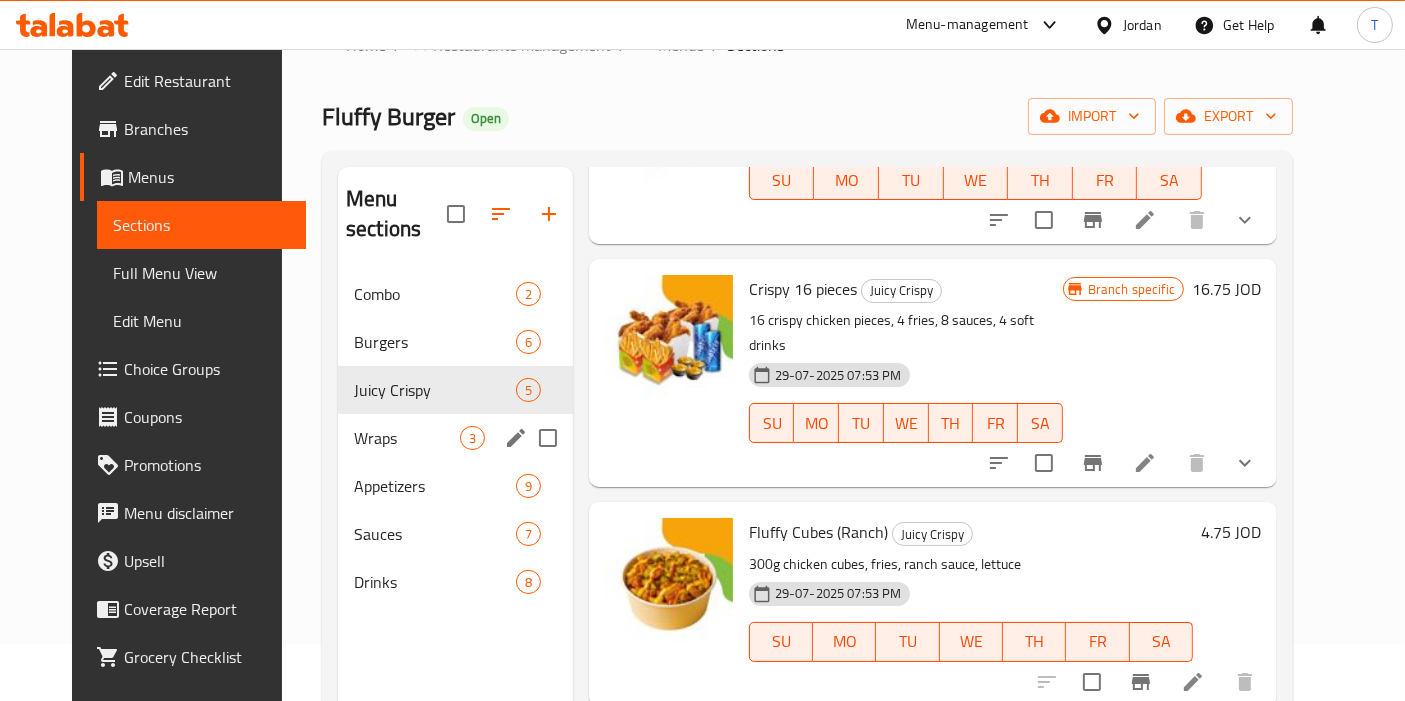 click on "Wraps" at bounding box center (407, 438) 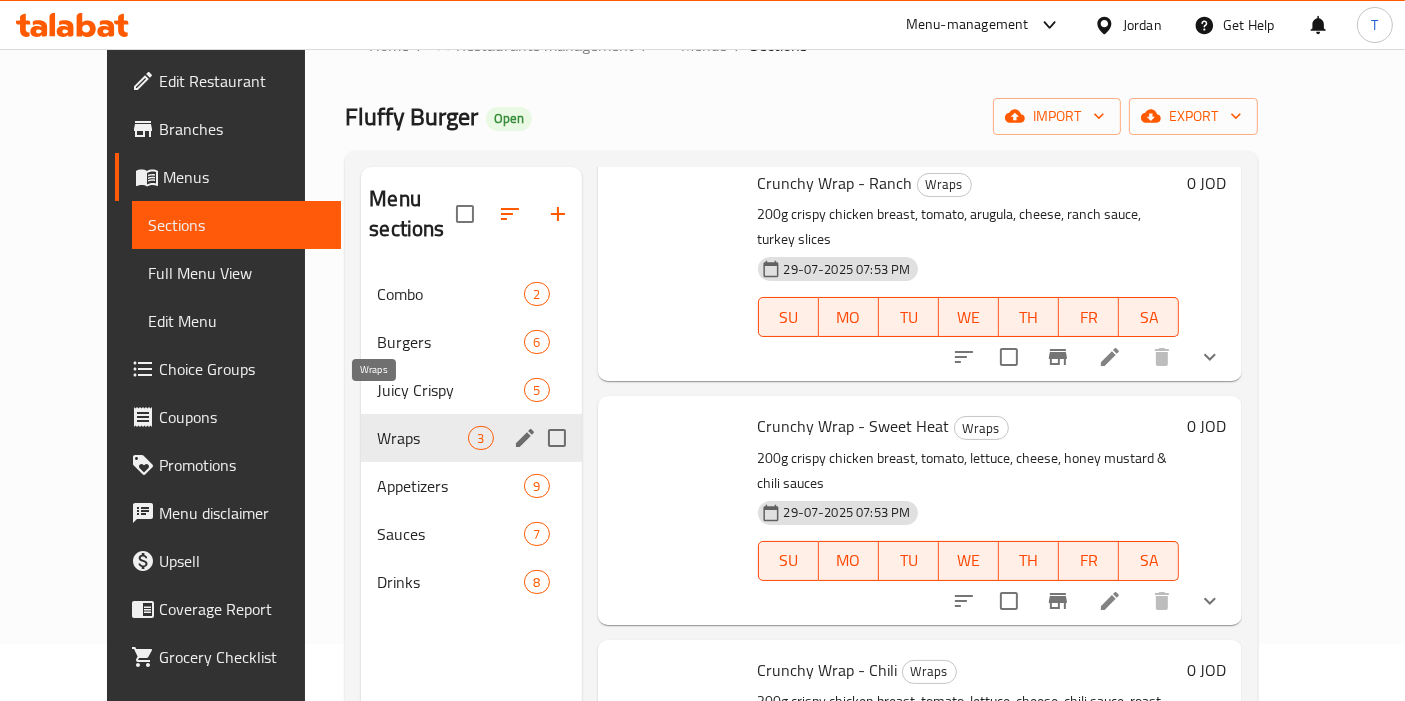 scroll, scrollTop: 3, scrollLeft: 0, axis: vertical 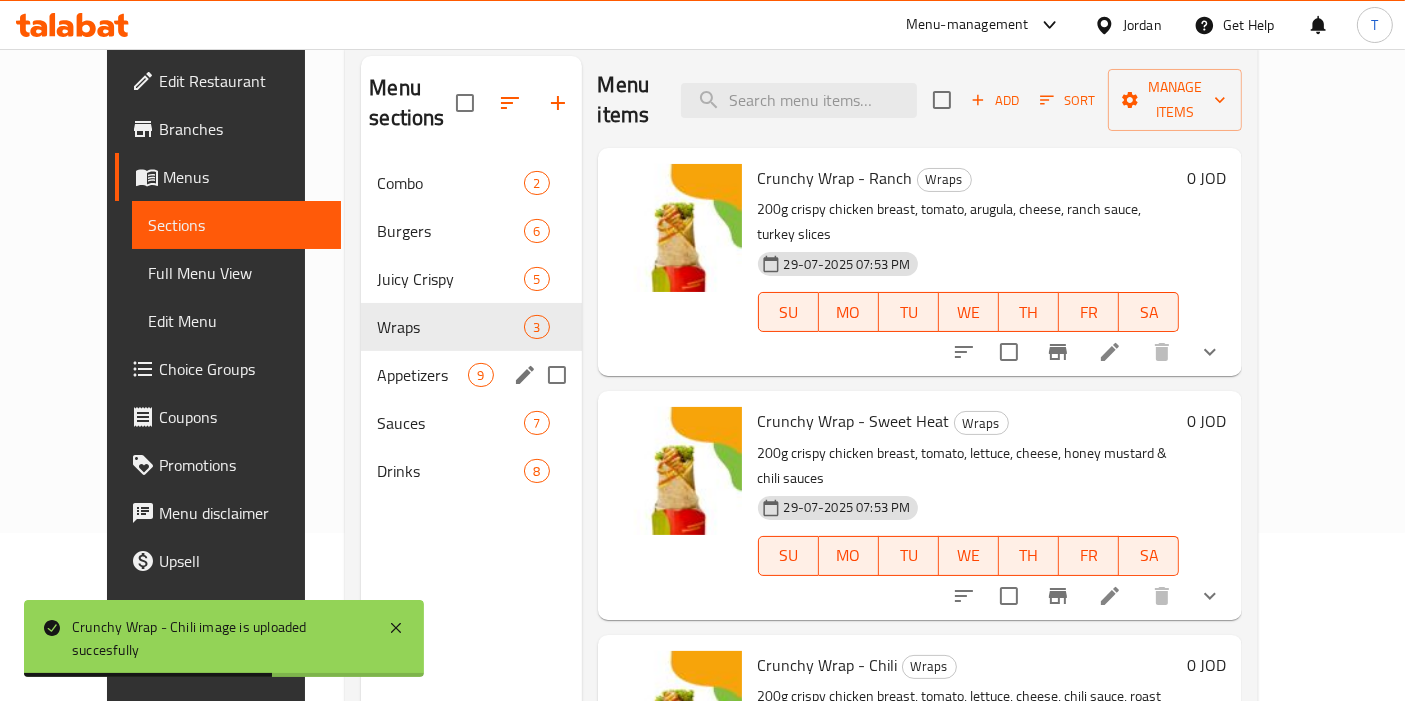 click on "Appetizers" at bounding box center [422, 375] 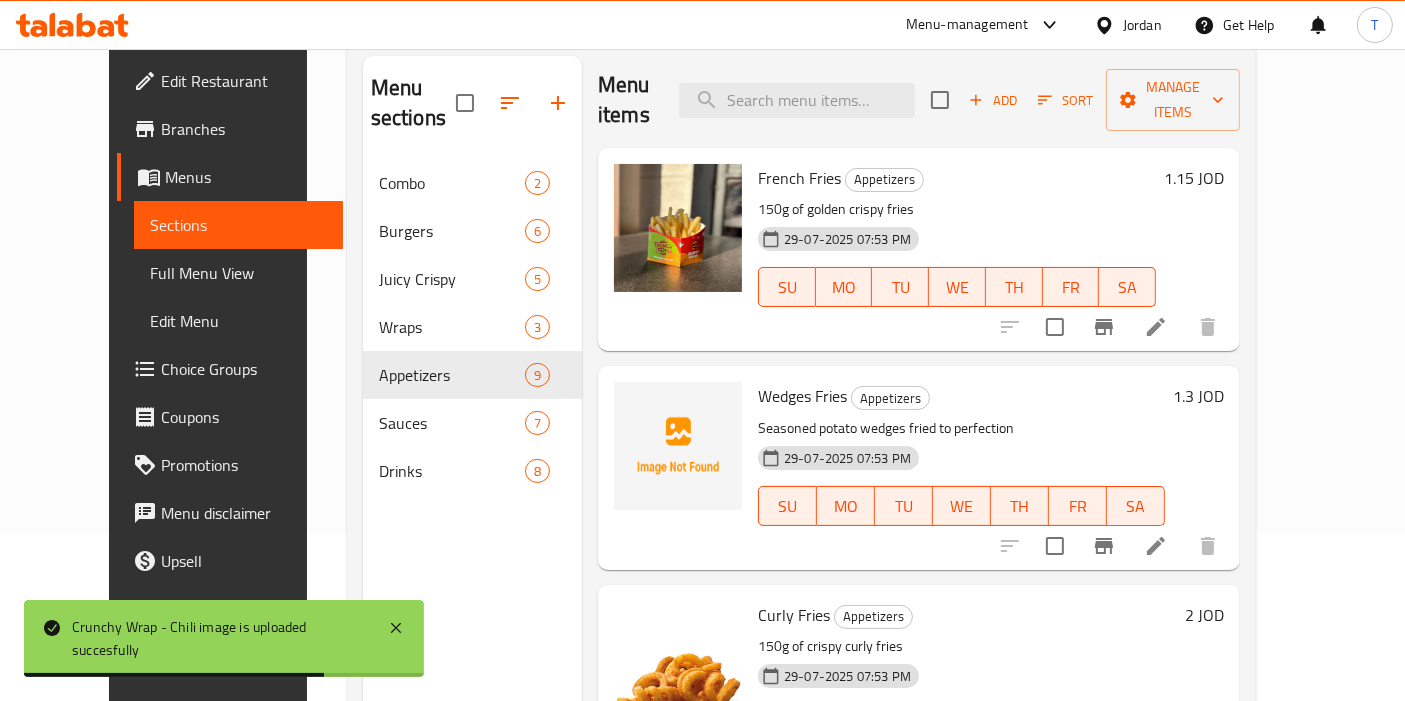 scroll, scrollTop: 0, scrollLeft: 0, axis: both 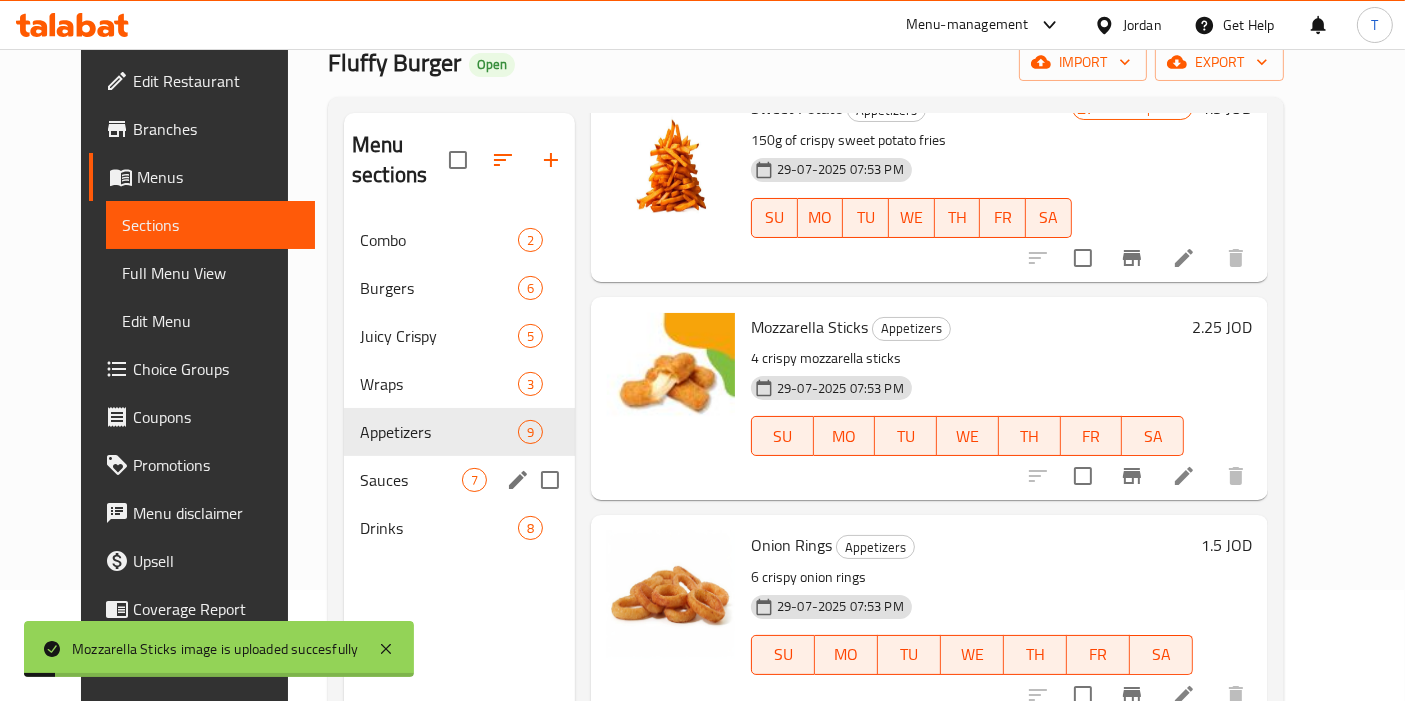 click on "Sauces" at bounding box center [411, 480] 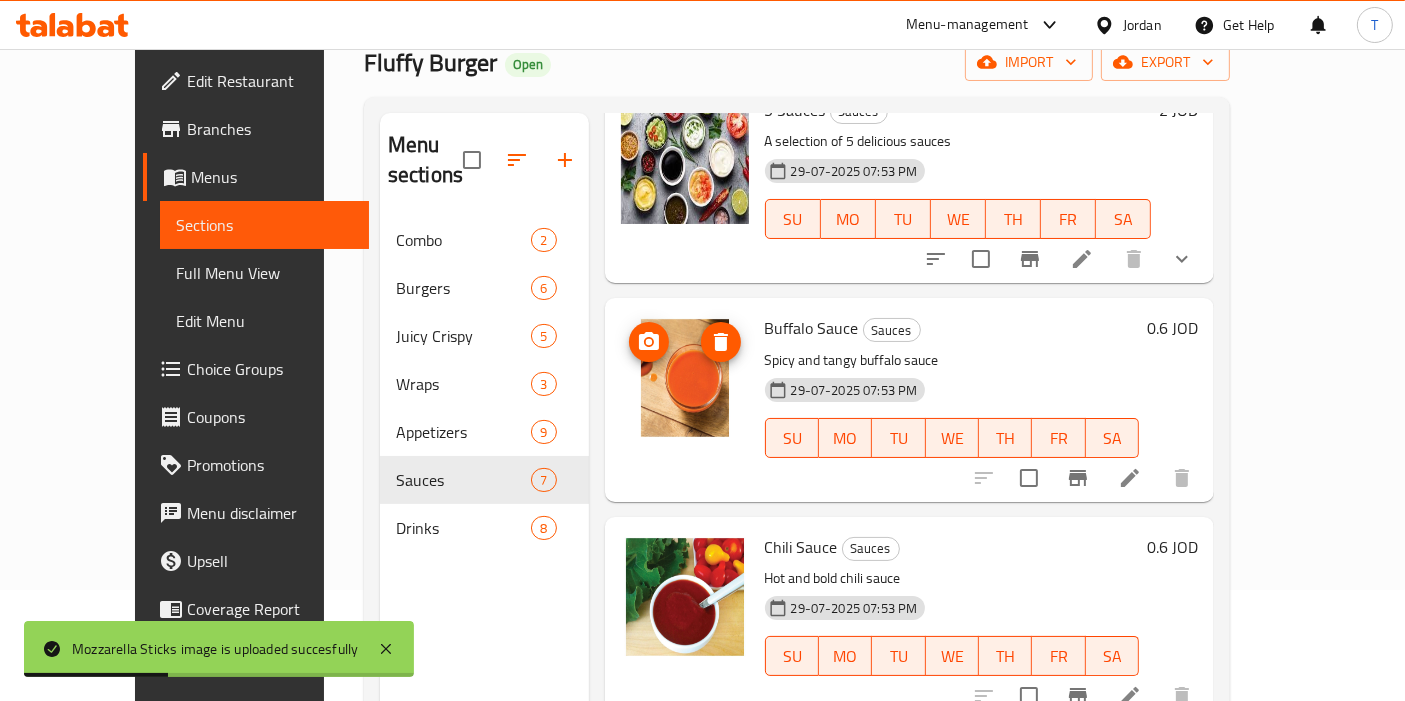 scroll, scrollTop: 0, scrollLeft: 0, axis: both 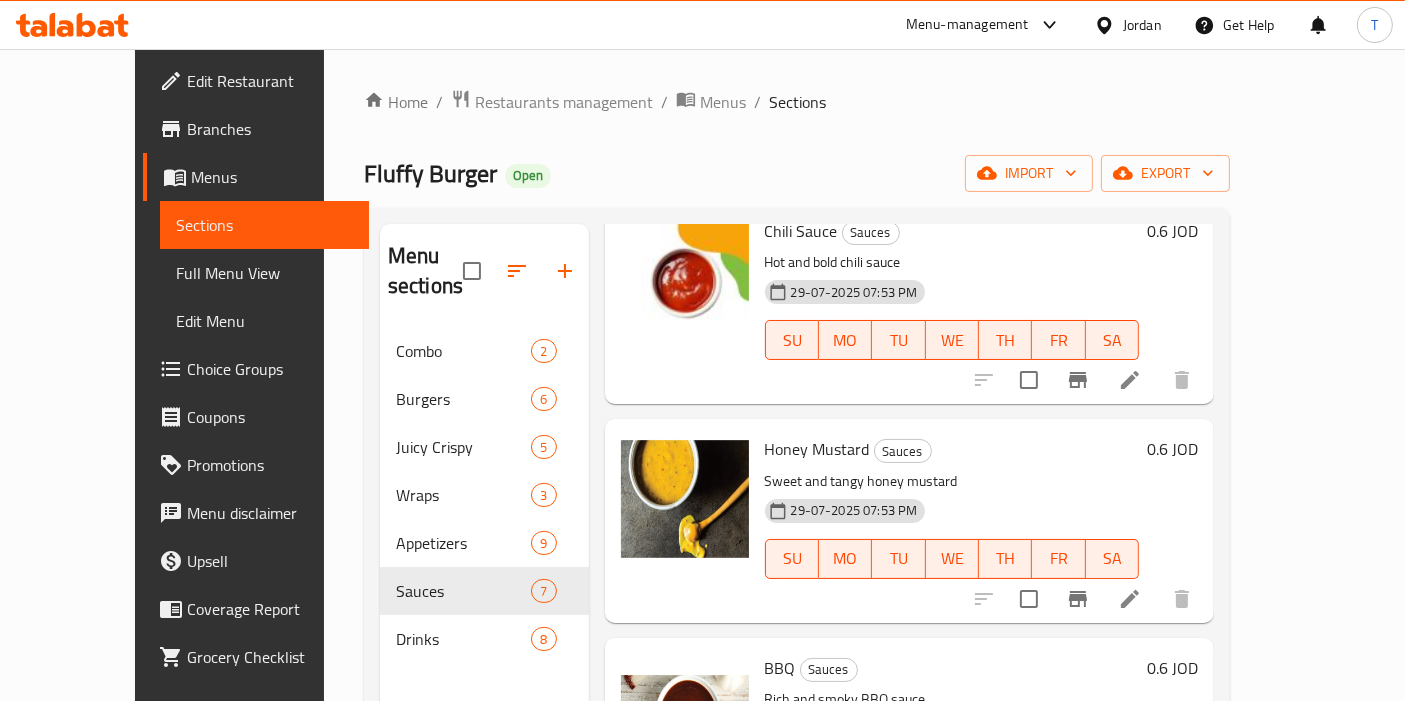 drag, startPoint x: 939, startPoint y: 111, endPoint x: 921, endPoint y: 85, distance: 31.622776 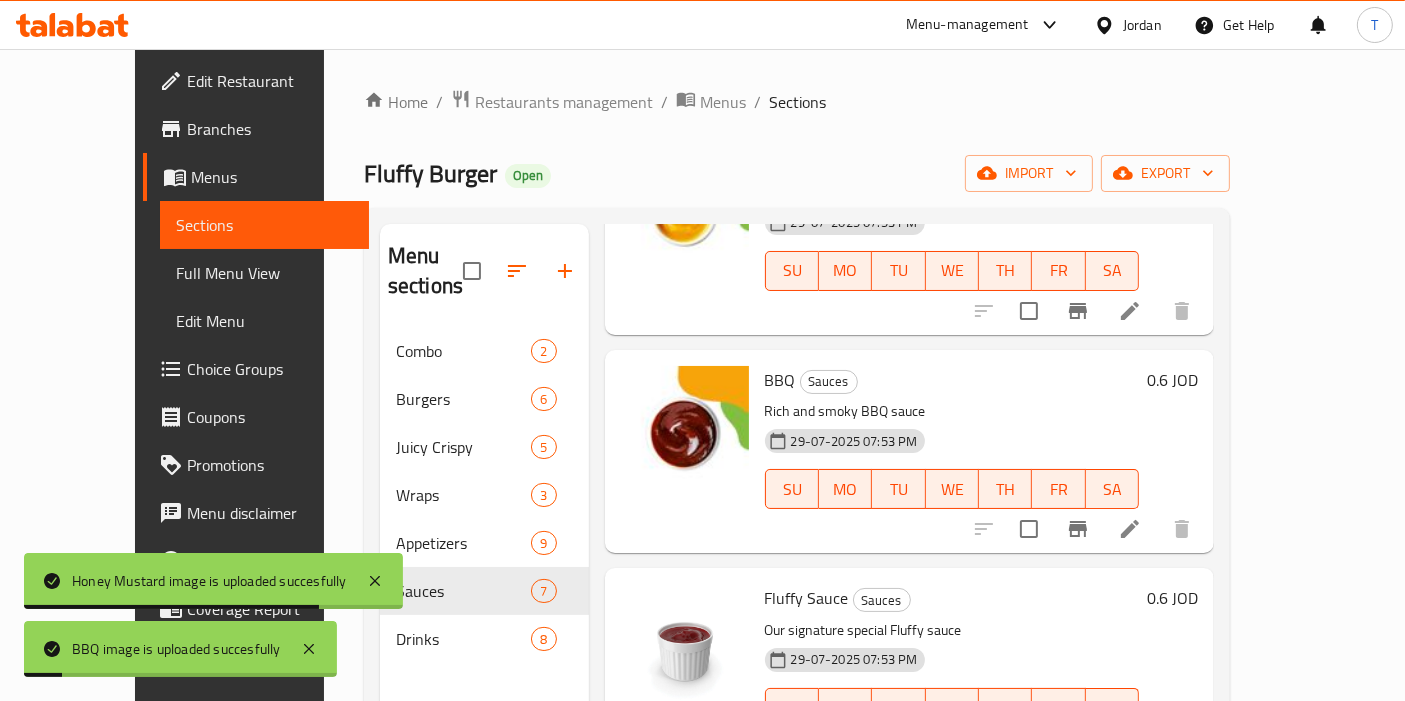scroll, scrollTop: 877, scrollLeft: 0, axis: vertical 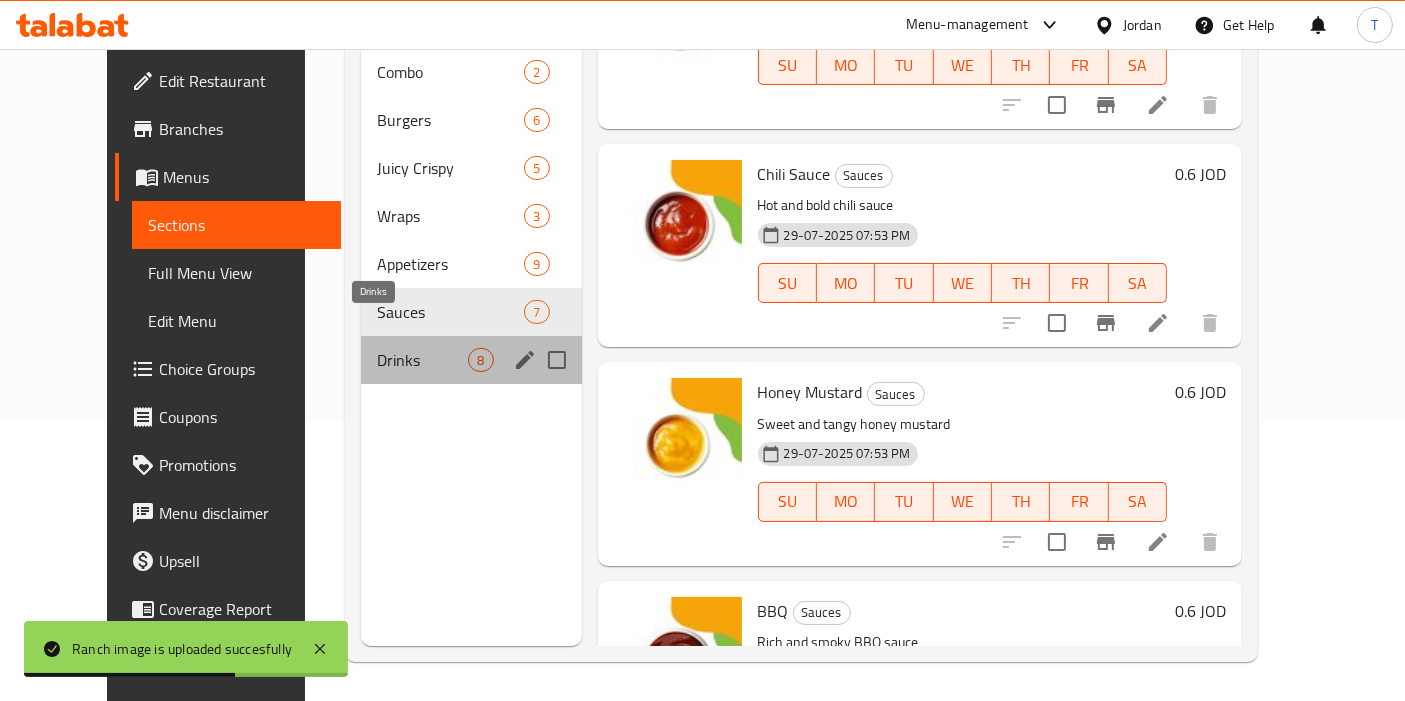 drag, startPoint x: 379, startPoint y: 330, endPoint x: 453, endPoint y: 344, distance: 75.31268 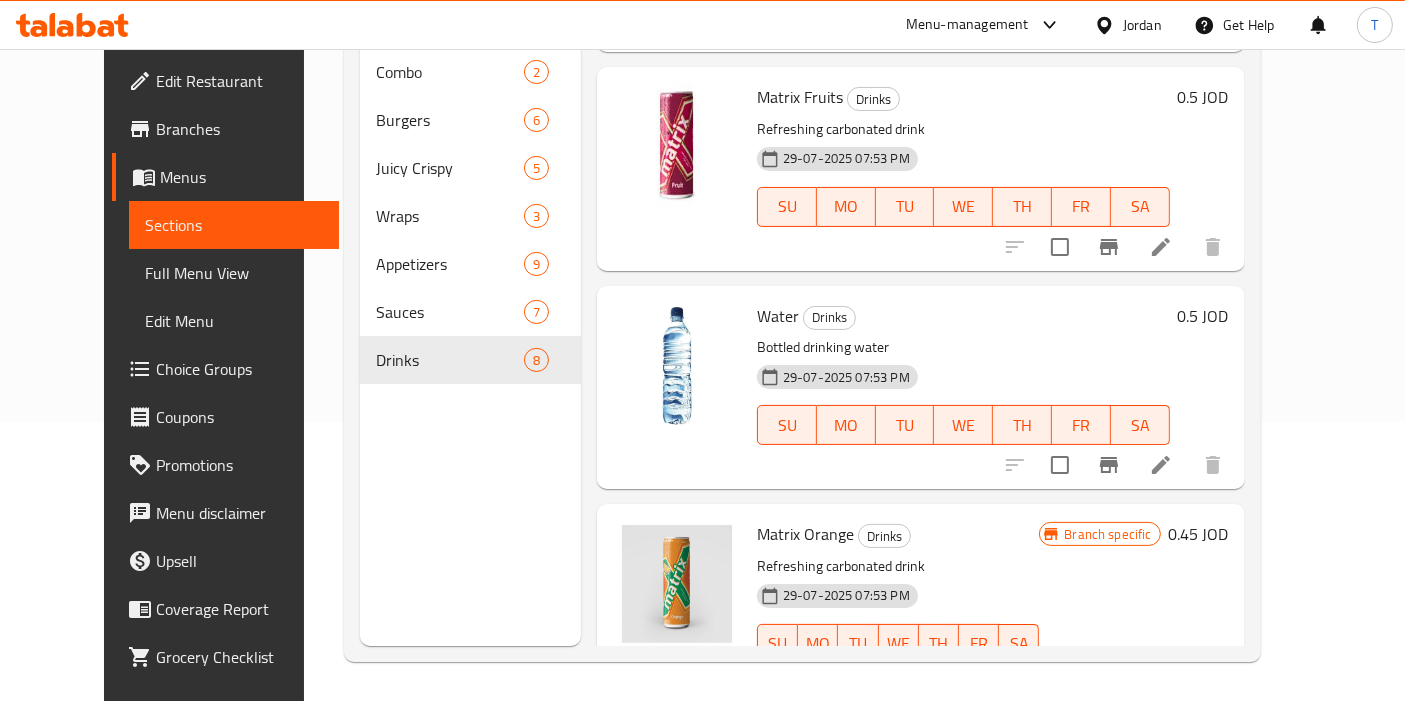 scroll, scrollTop: 1095, scrollLeft: 0, axis: vertical 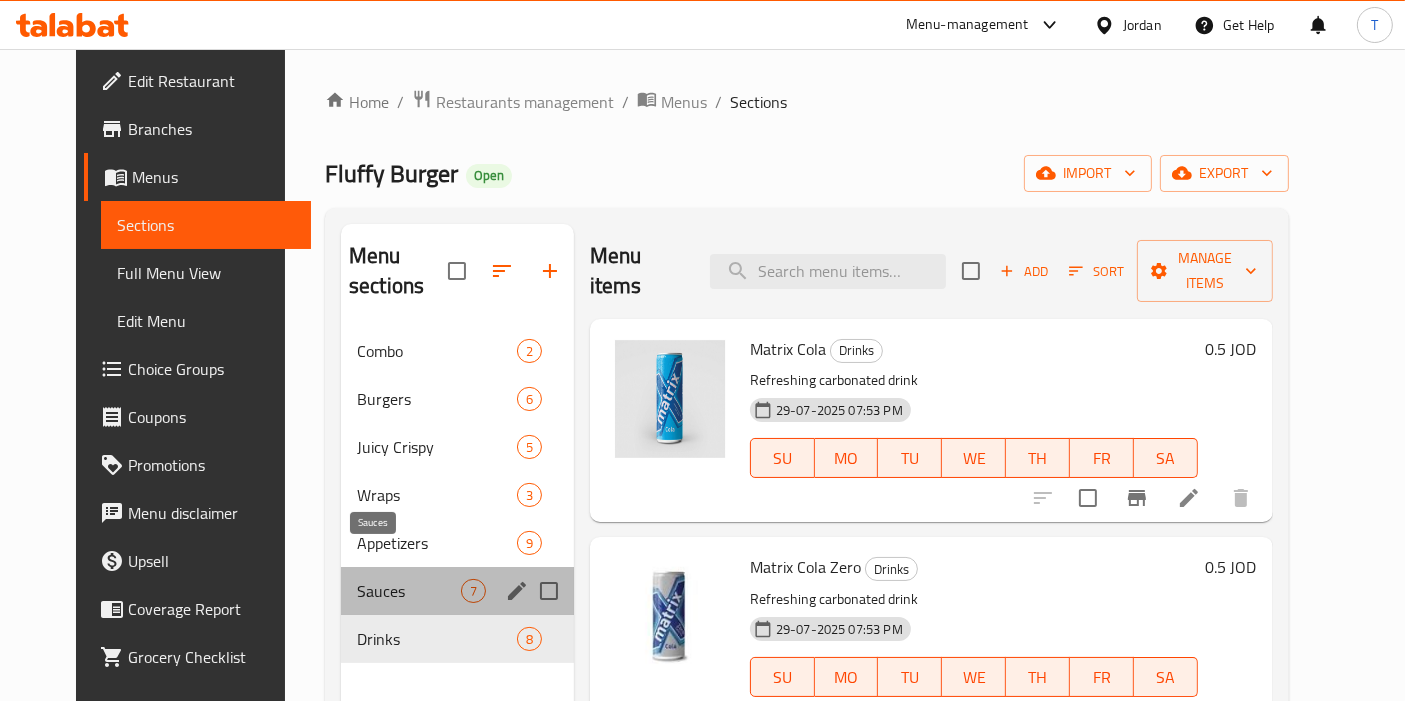 click on "Sauces" at bounding box center (409, 591) 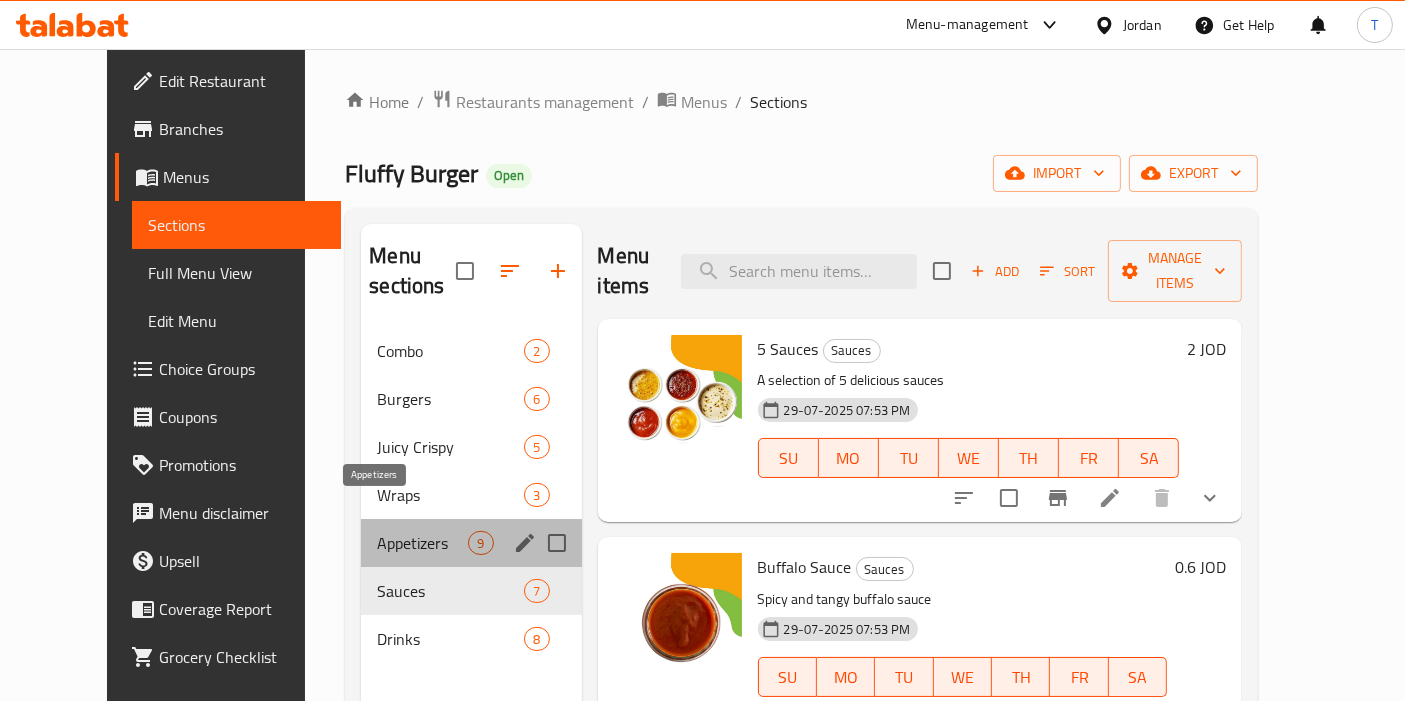 click on "Appetizers" at bounding box center (422, 543) 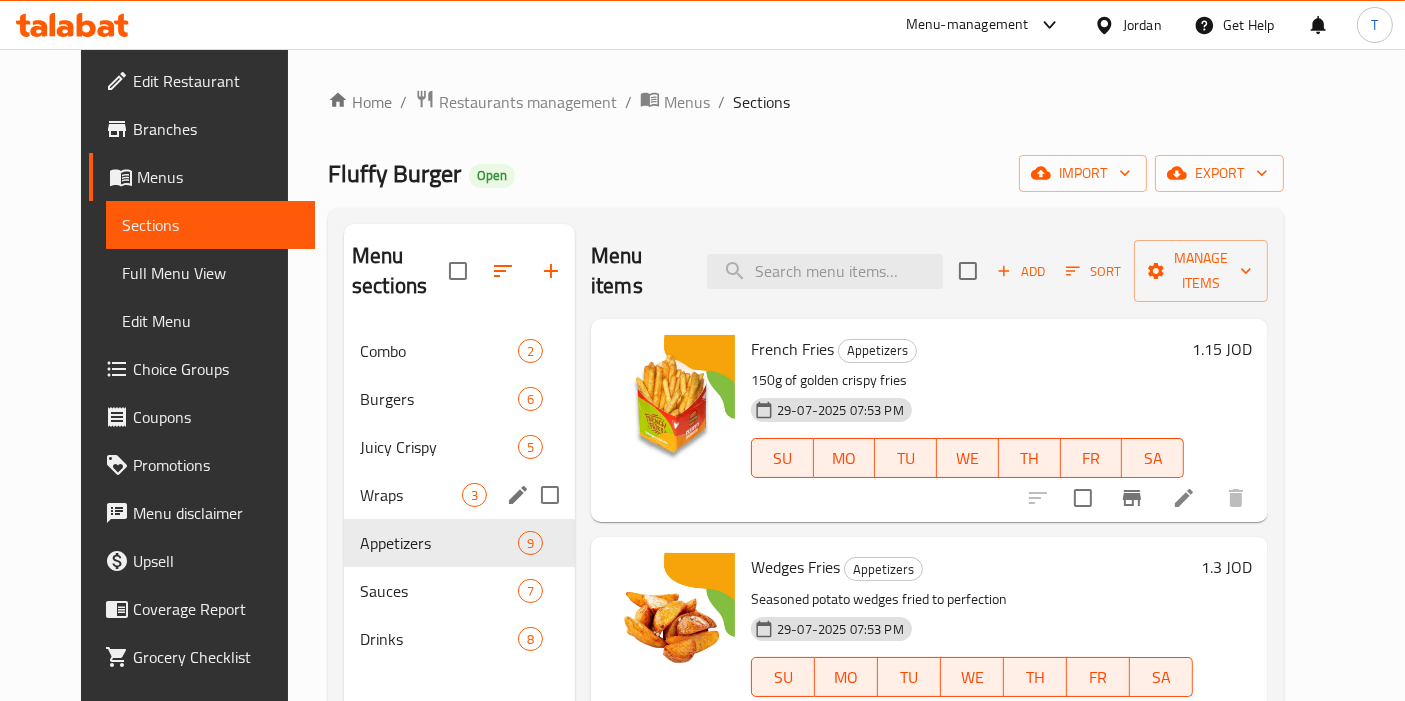 click on "Wraps 3" at bounding box center [459, 495] 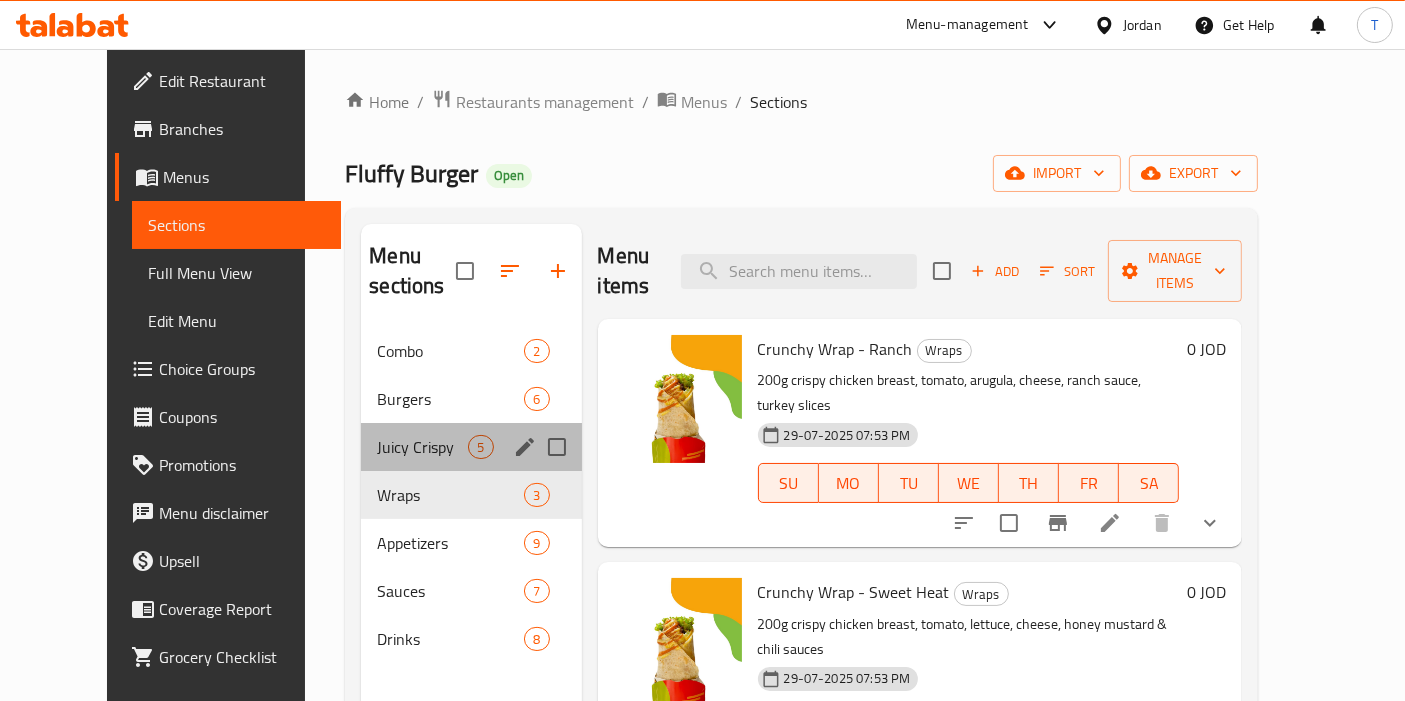 click on "Juicy Crispy 5" at bounding box center [471, 447] 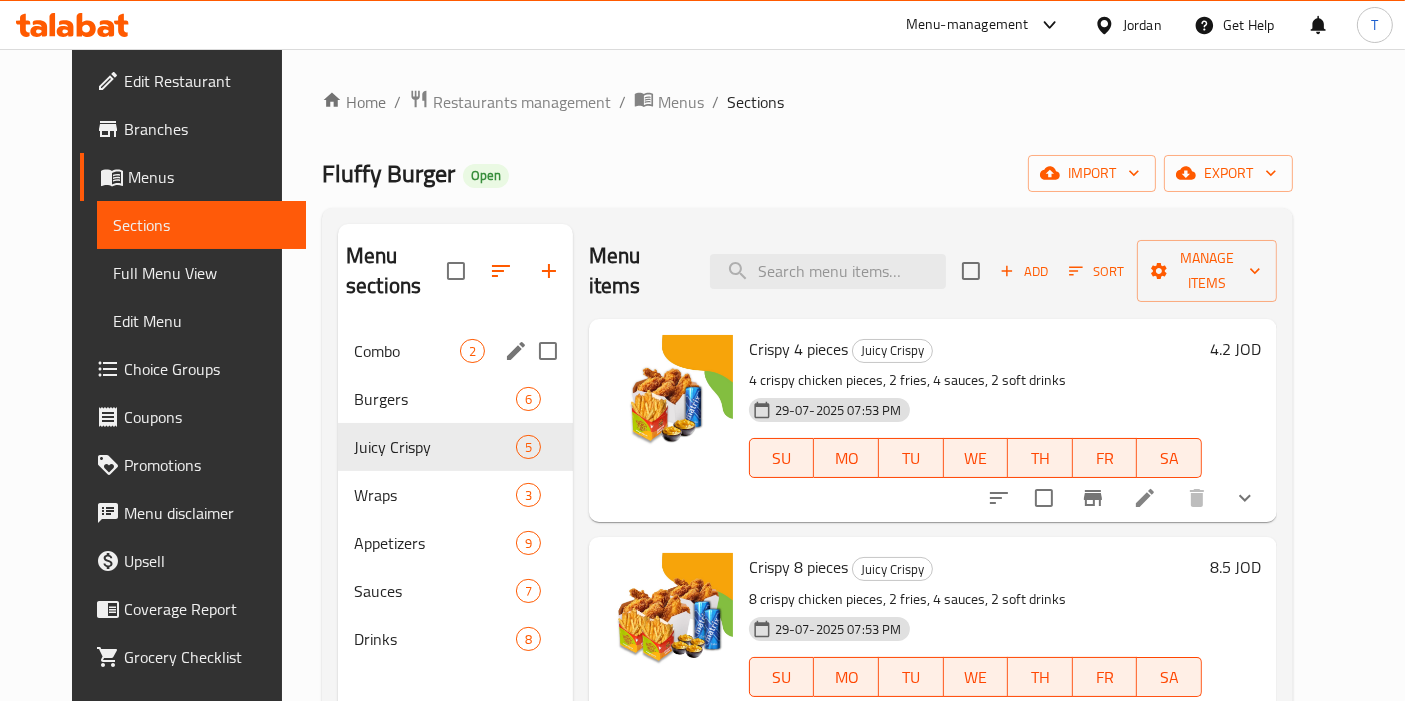 click on "Combo 2" at bounding box center [455, 351] 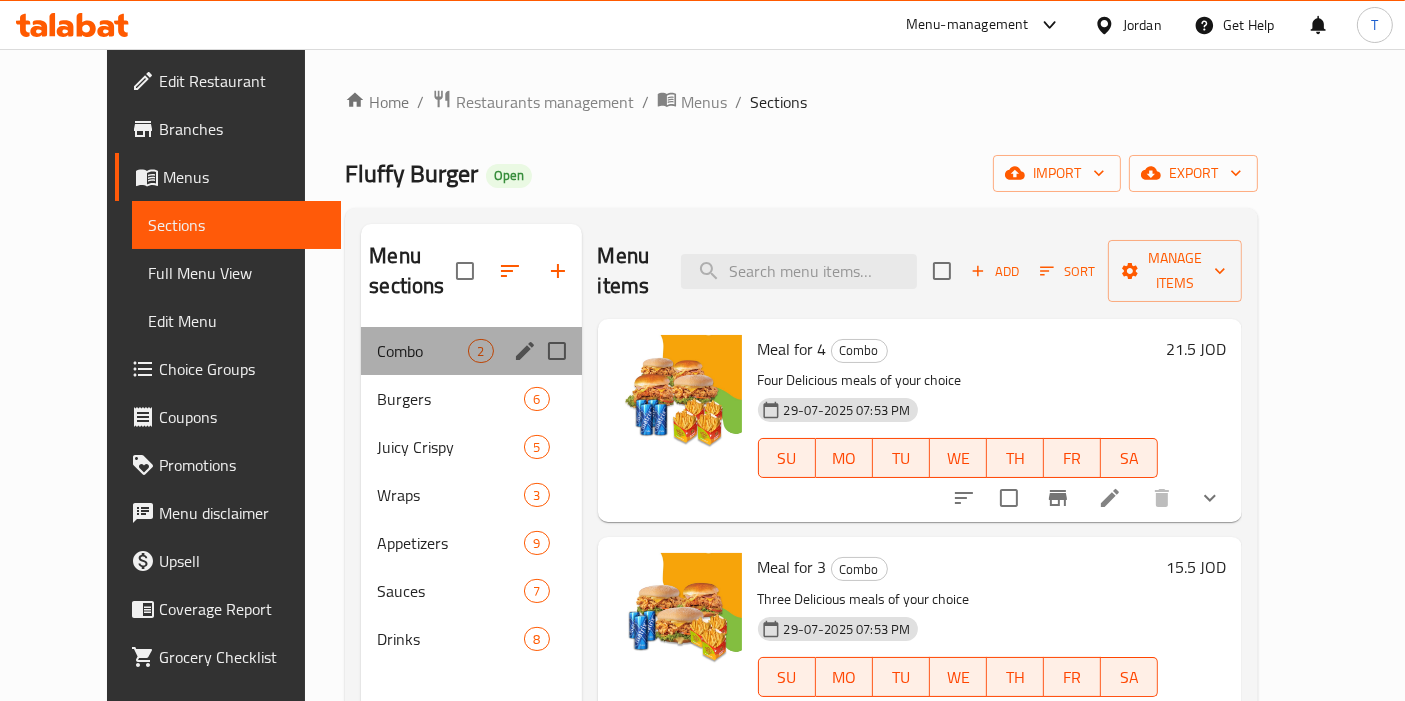 click on "Combo 2" at bounding box center (471, 351) 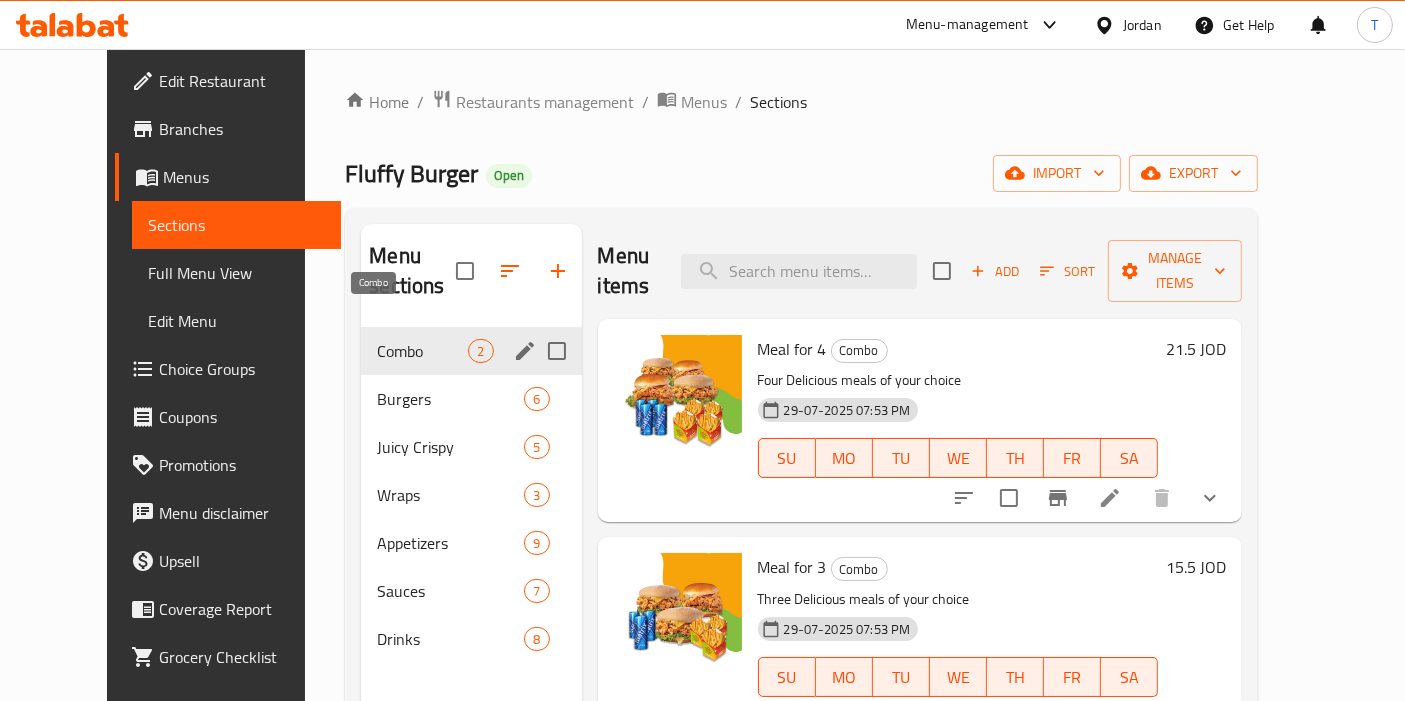 click on "Combo" at bounding box center (422, 351) 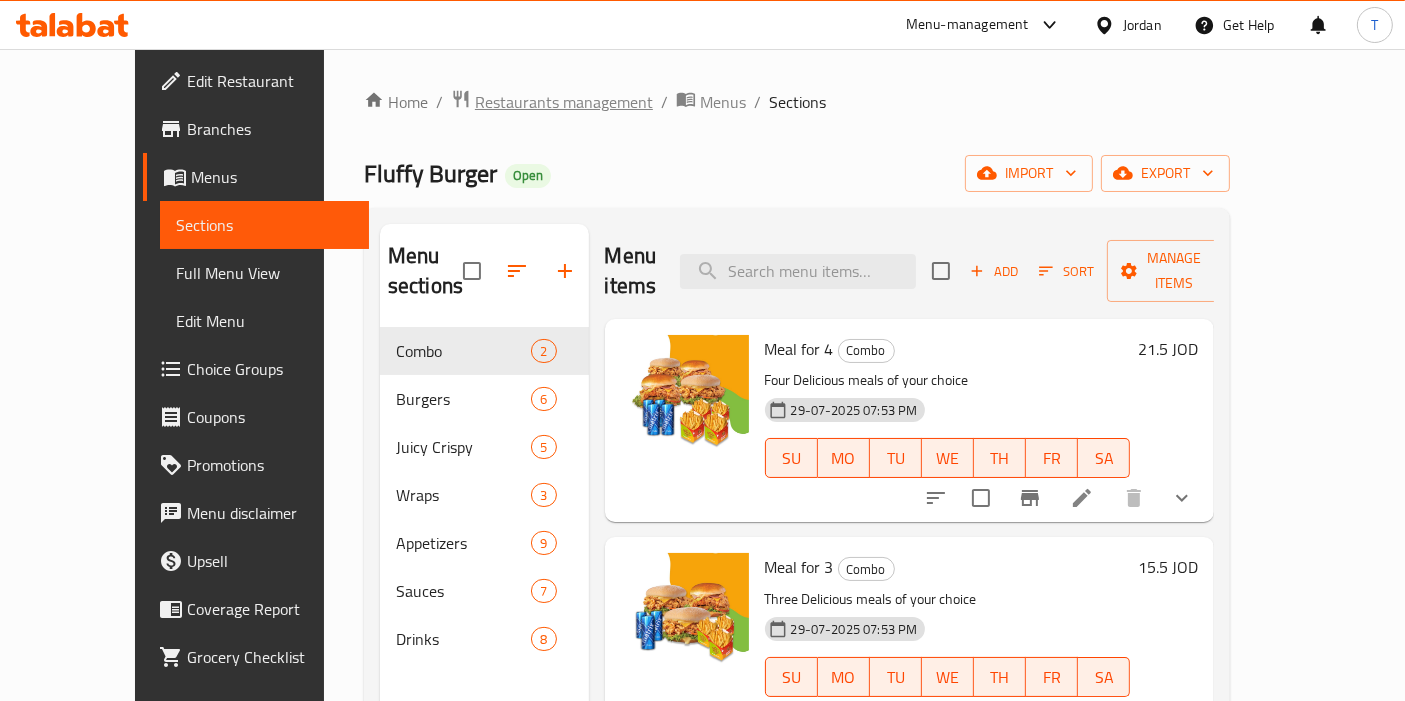 click on "Restaurants management" at bounding box center [564, 102] 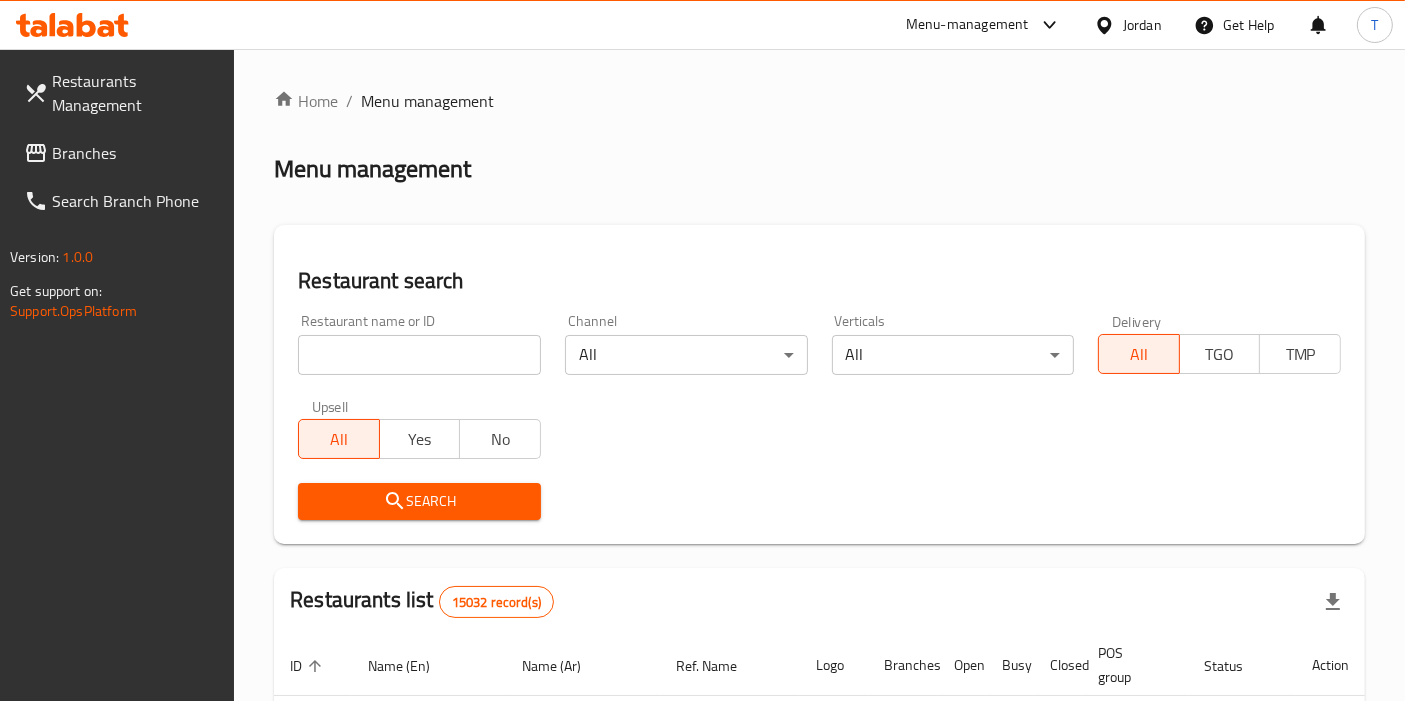 click at bounding box center (702, 350) 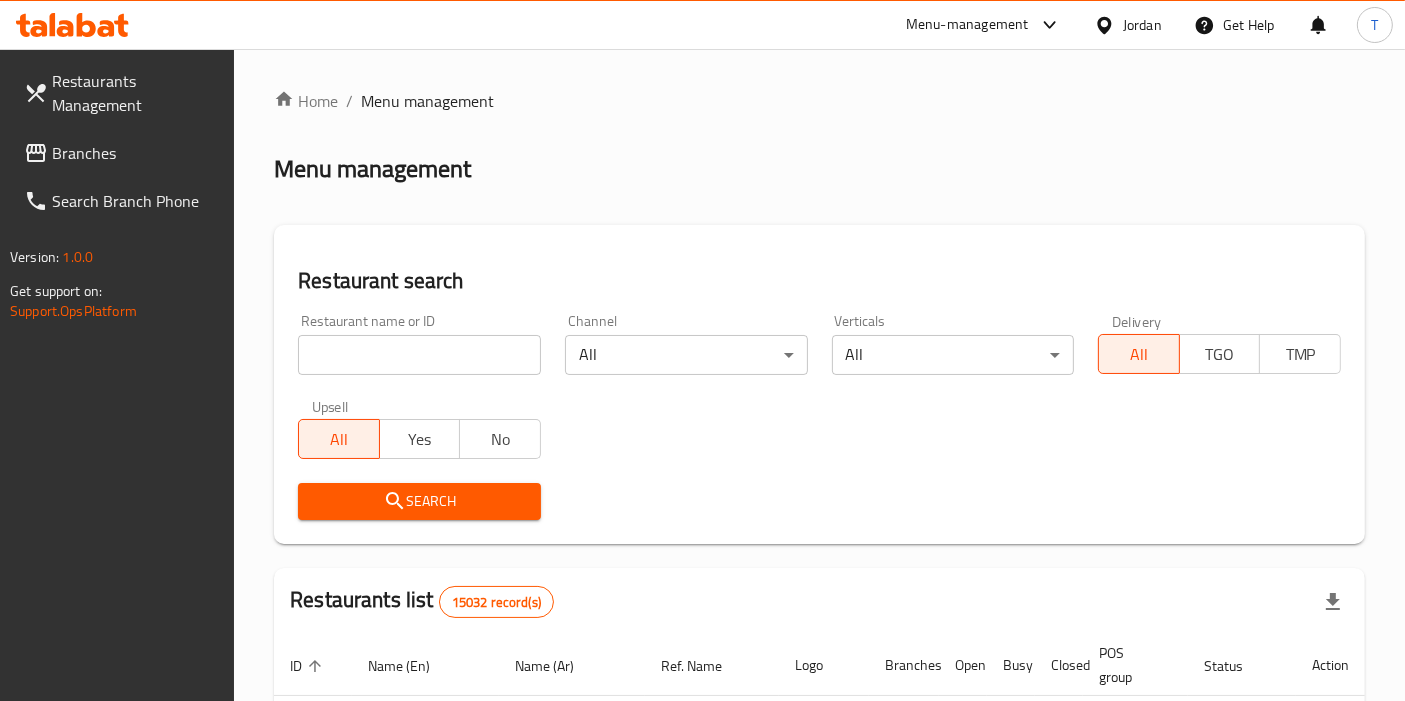 click at bounding box center [419, 355] 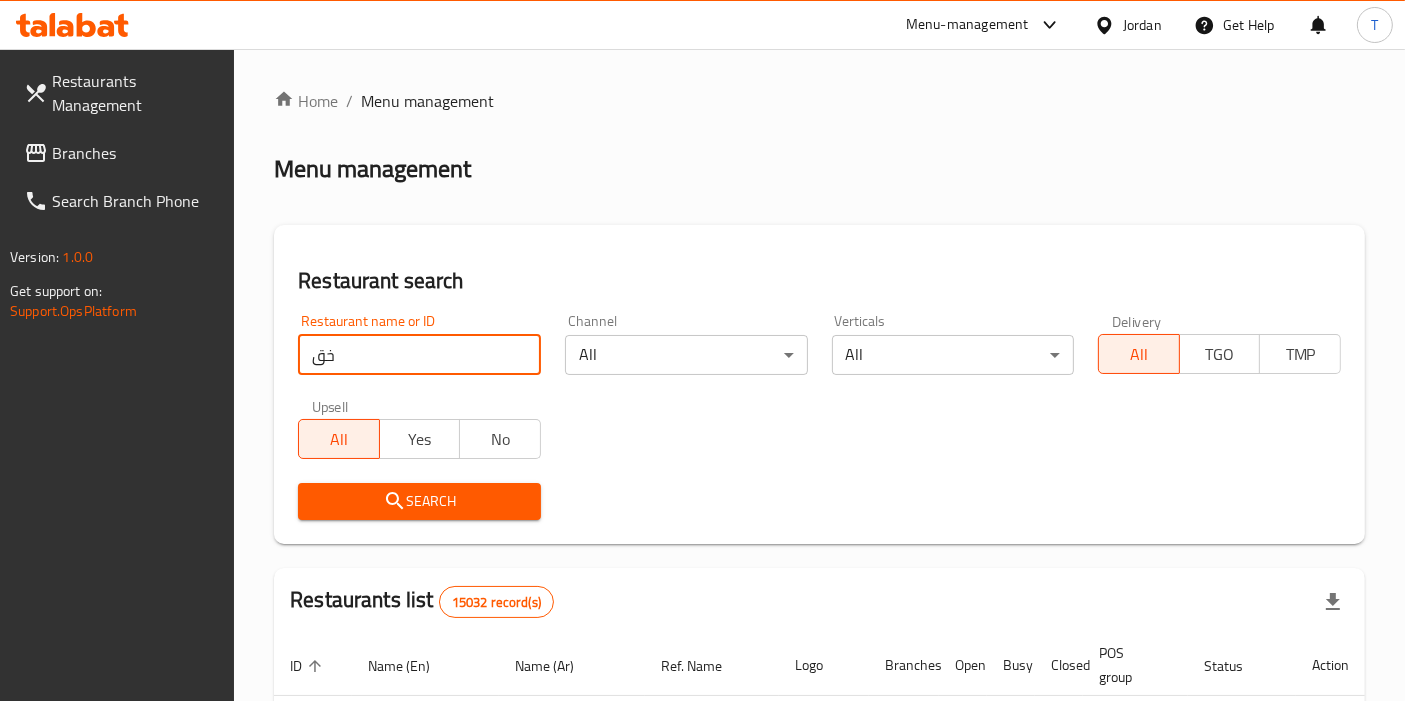 type on "خ" 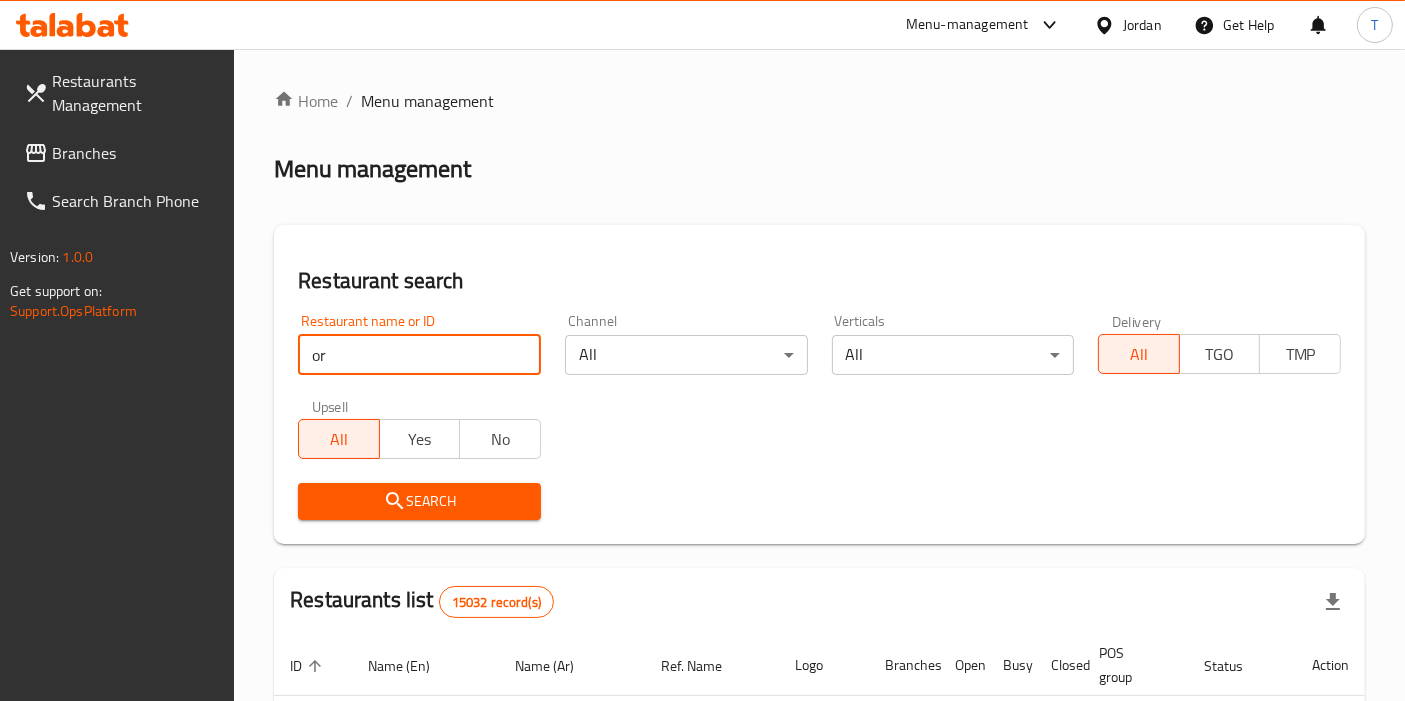 type on "oriental bakery" 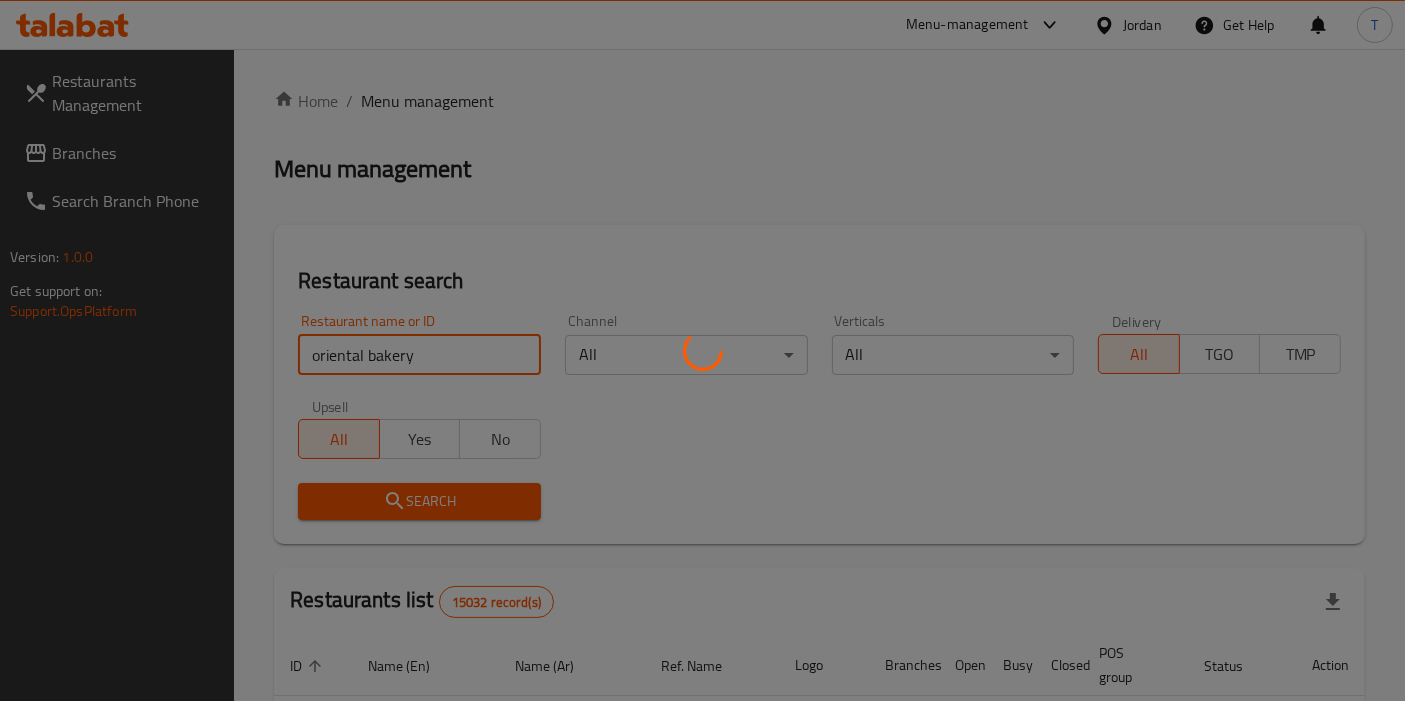 click on "Search" at bounding box center (419, 501) 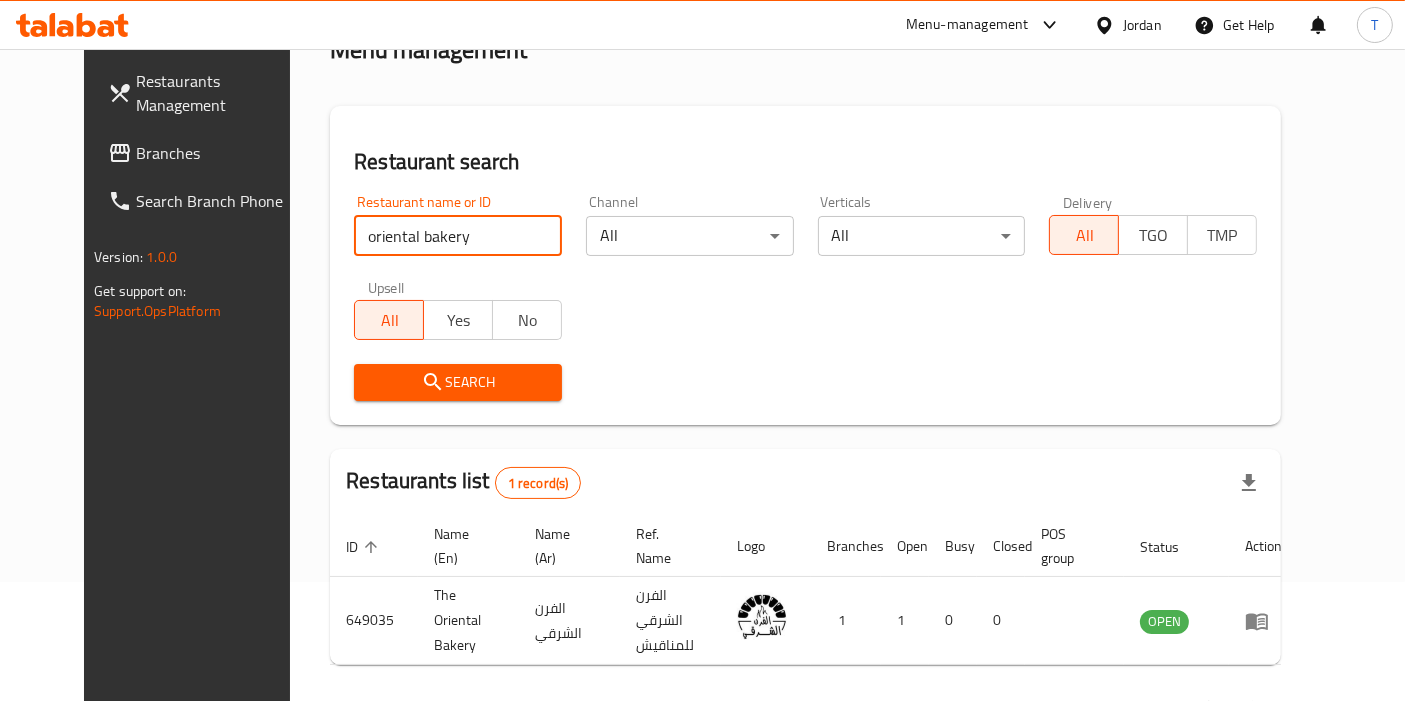 scroll, scrollTop: 173, scrollLeft: 0, axis: vertical 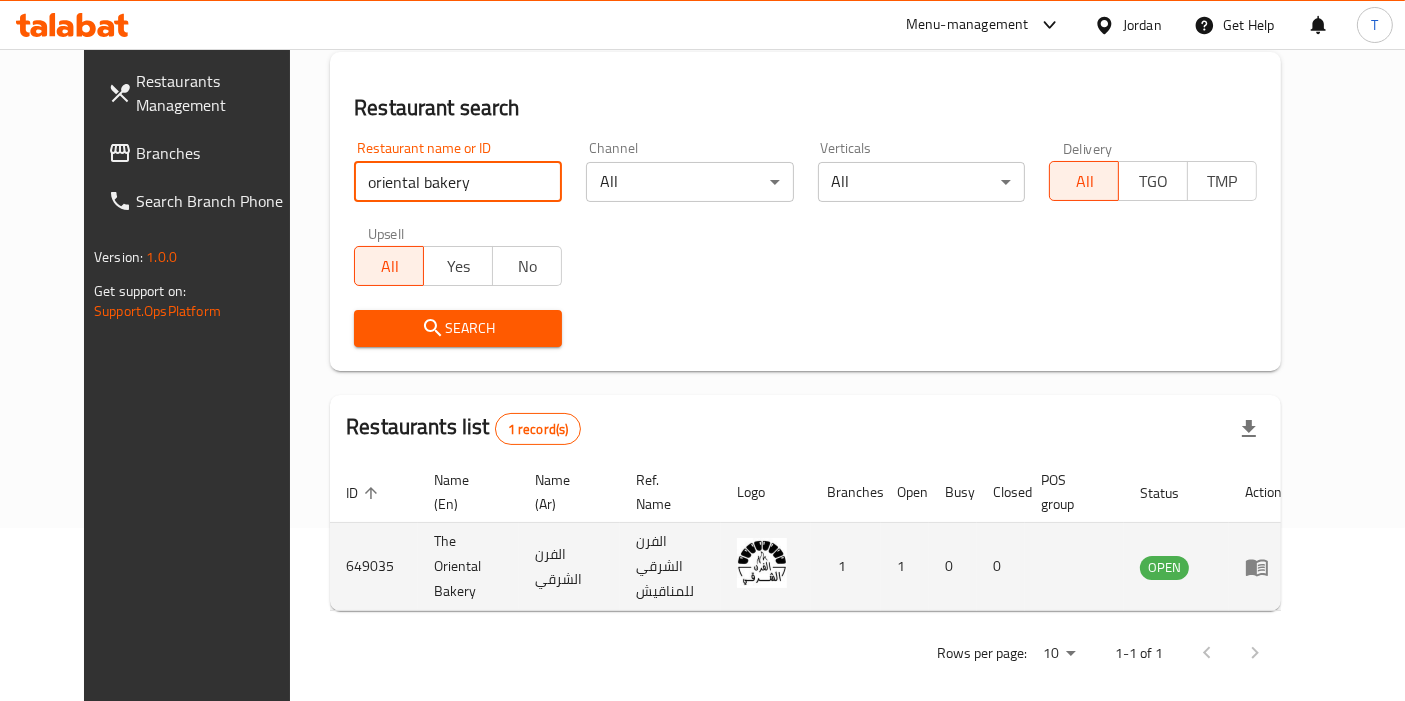 click 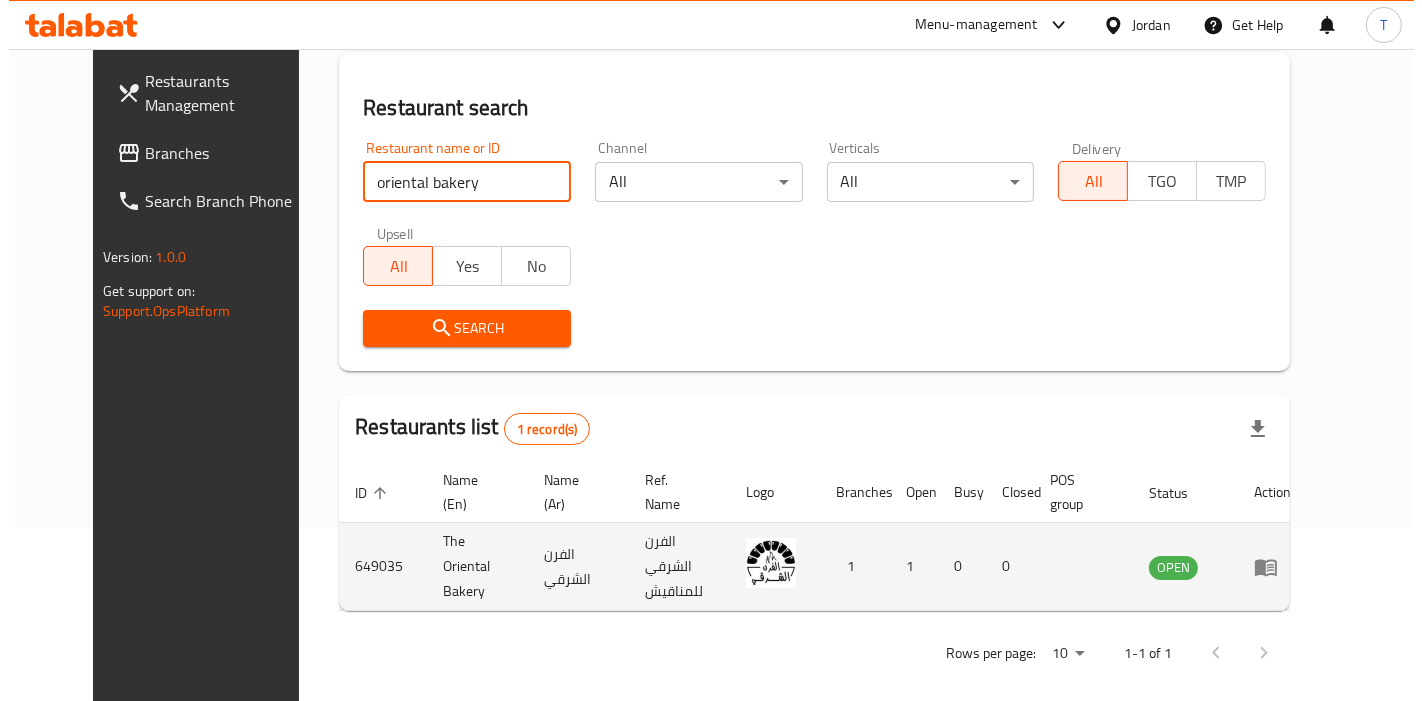 scroll, scrollTop: 0, scrollLeft: 0, axis: both 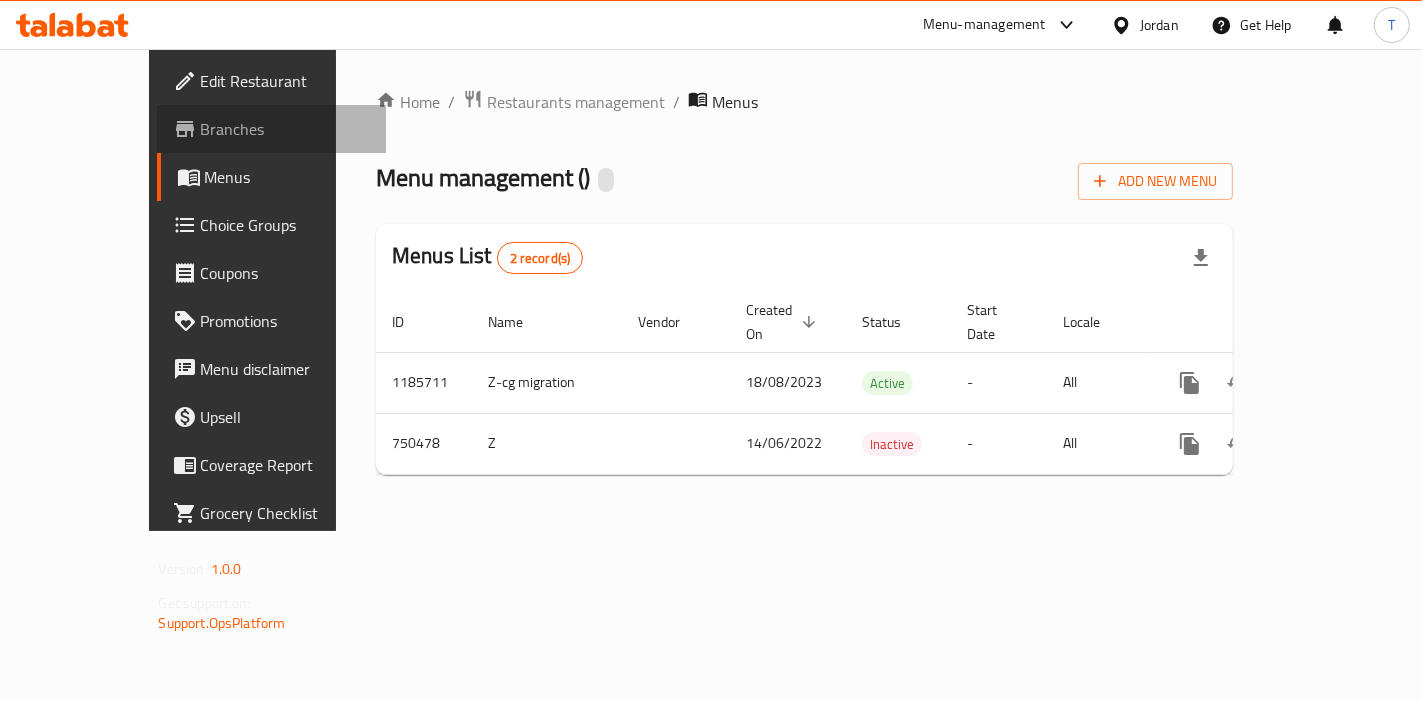 click on "Branches" at bounding box center (271, 129) 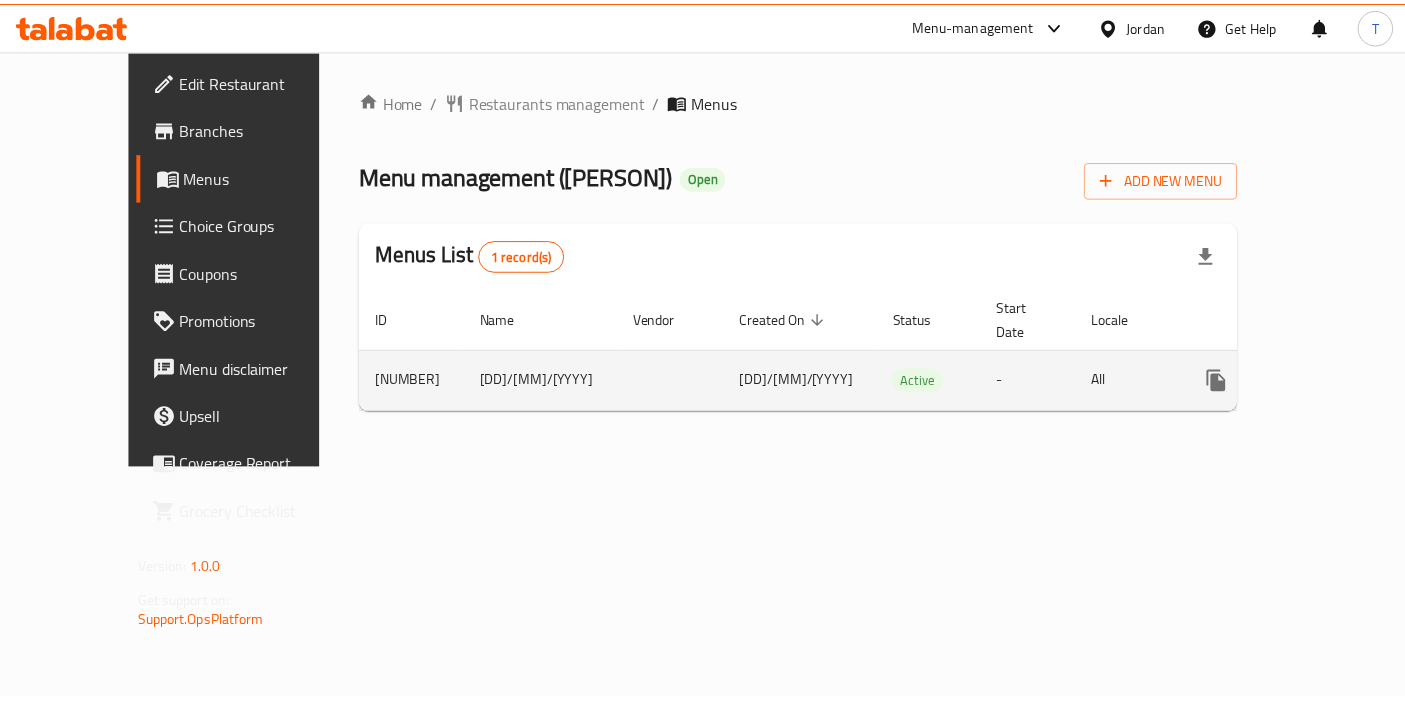 scroll, scrollTop: 0, scrollLeft: 0, axis: both 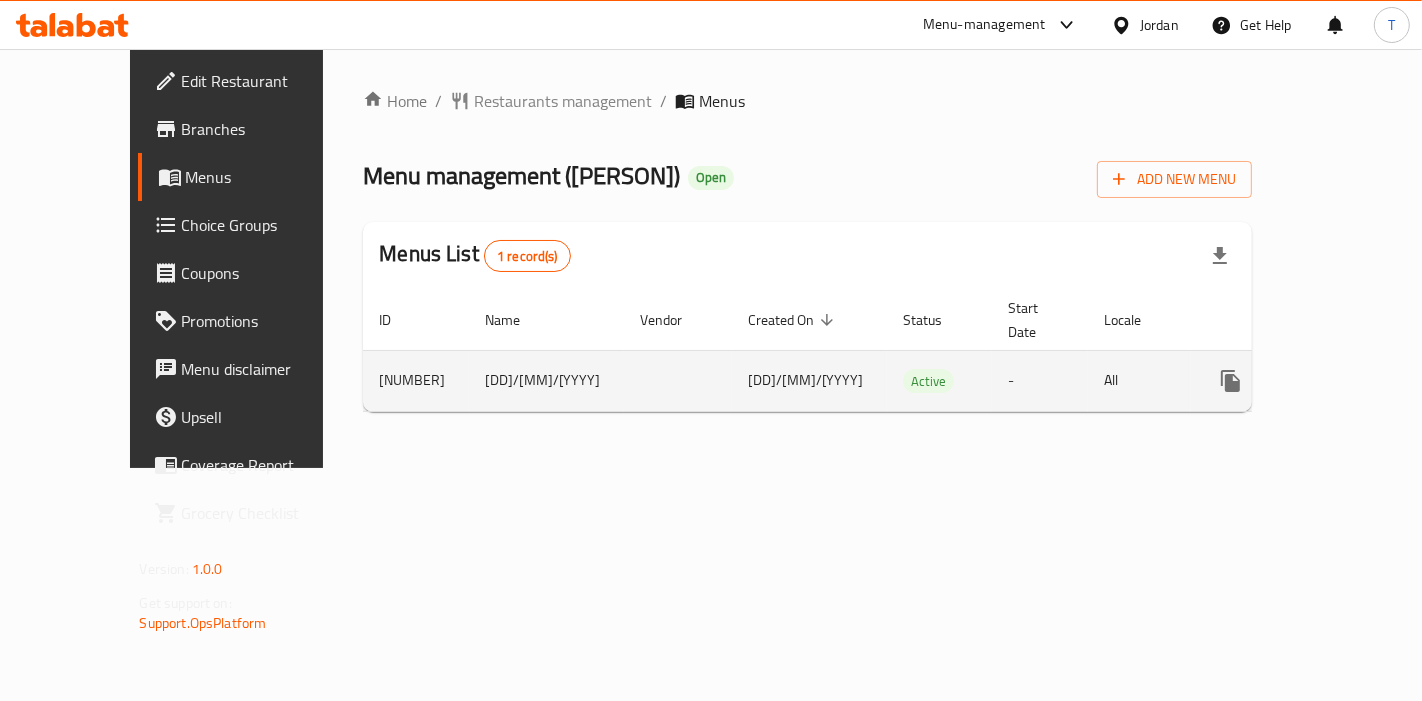 click 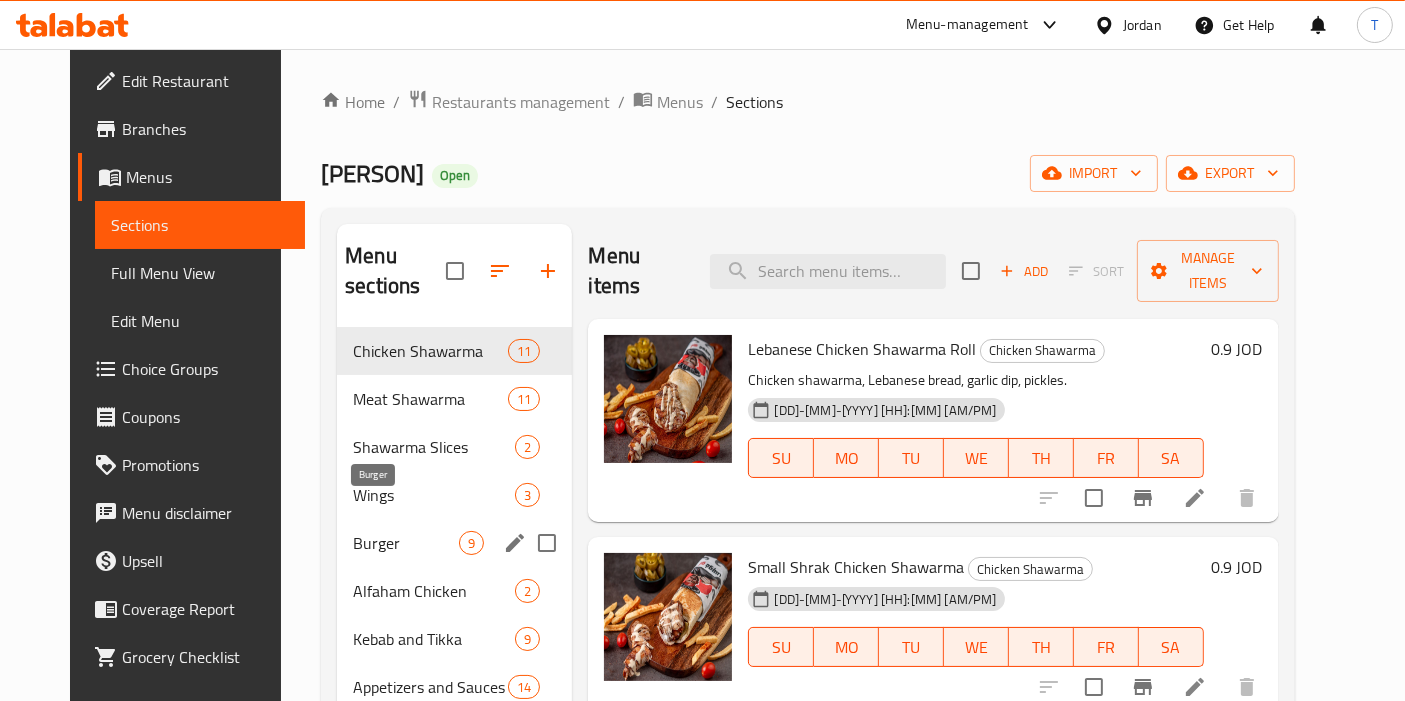 click on "Burger" at bounding box center (406, 543) 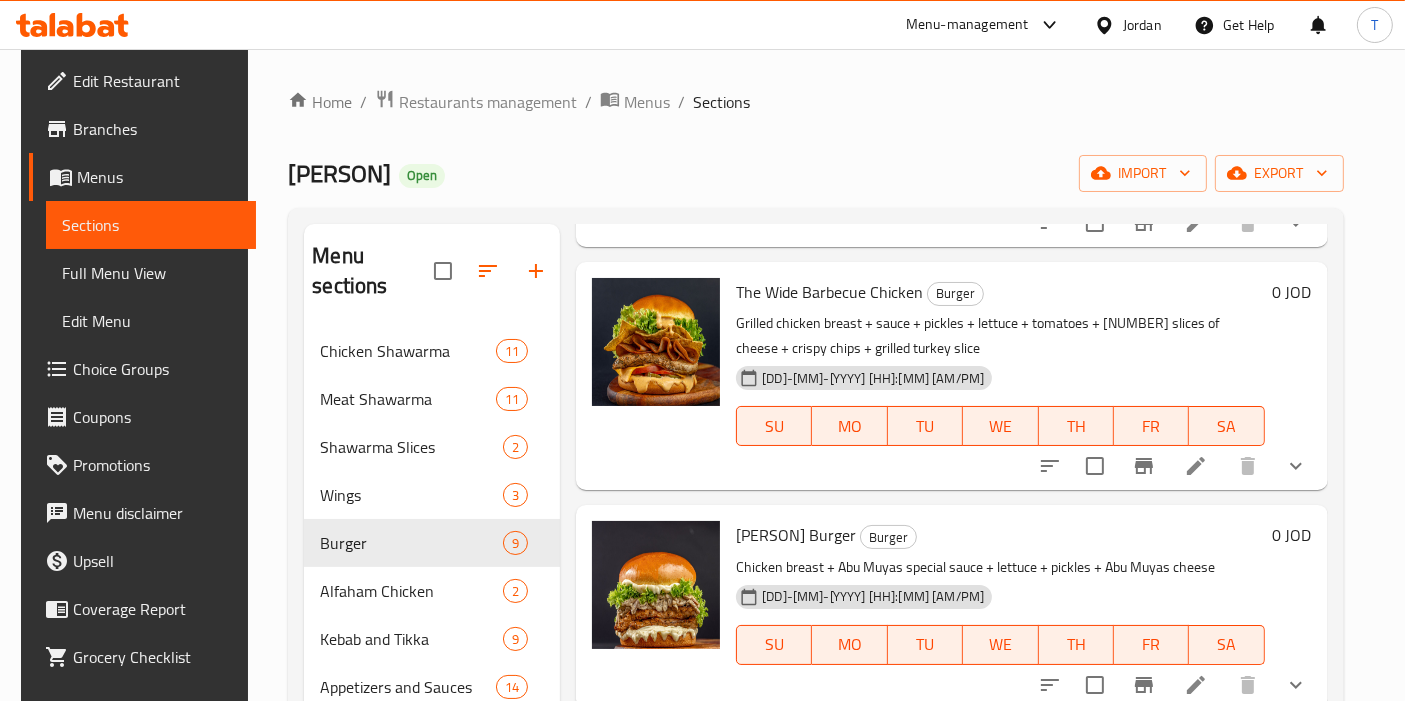 scroll, scrollTop: 1339, scrollLeft: 0, axis: vertical 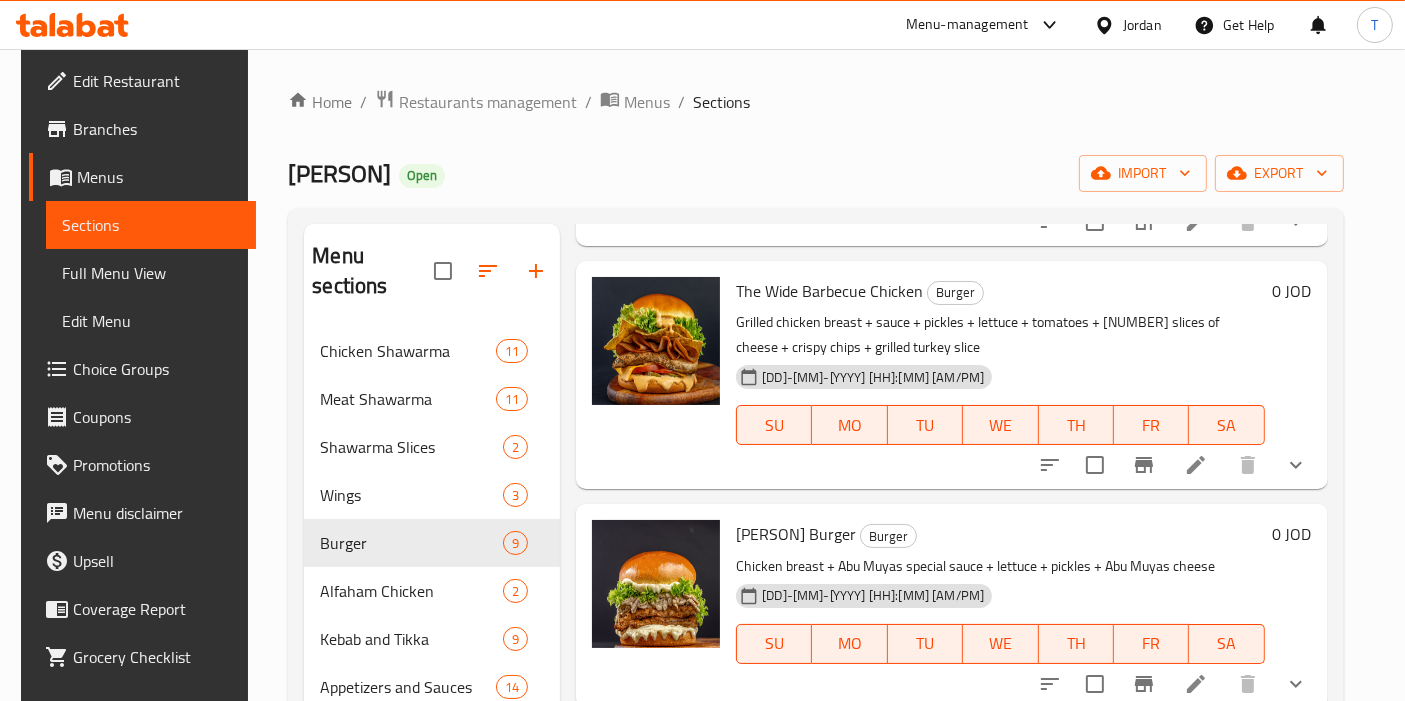 click 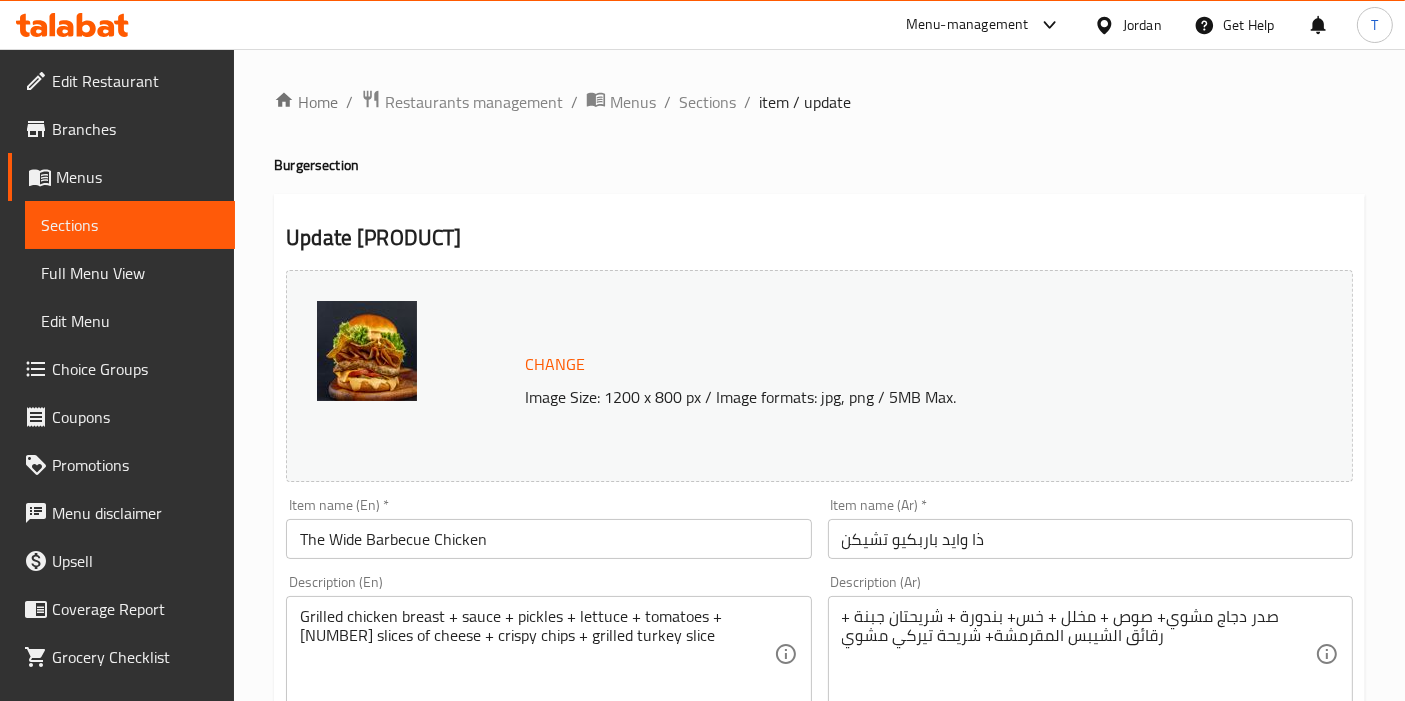 scroll, scrollTop: 222, scrollLeft: 0, axis: vertical 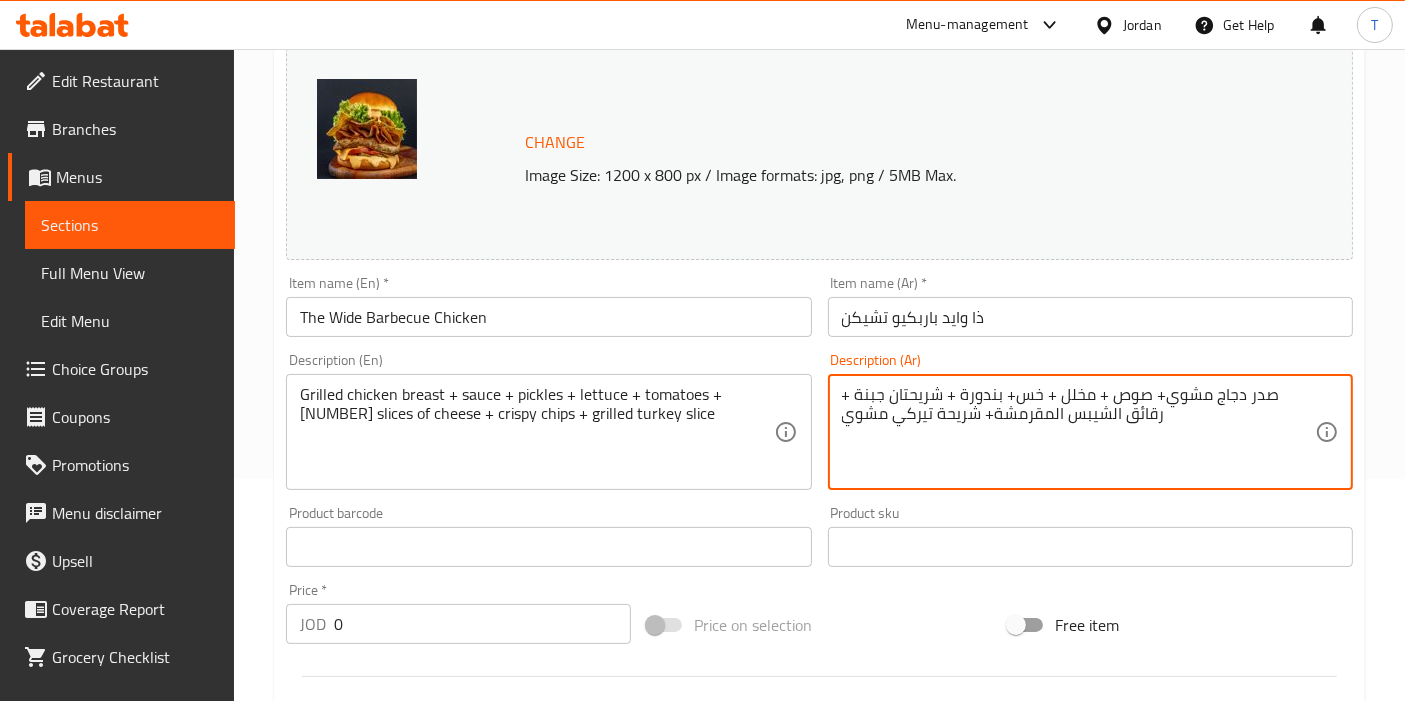 drag, startPoint x: 1154, startPoint y: 423, endPoint x: 1308, endPoint y: 391, distance: 157.28954 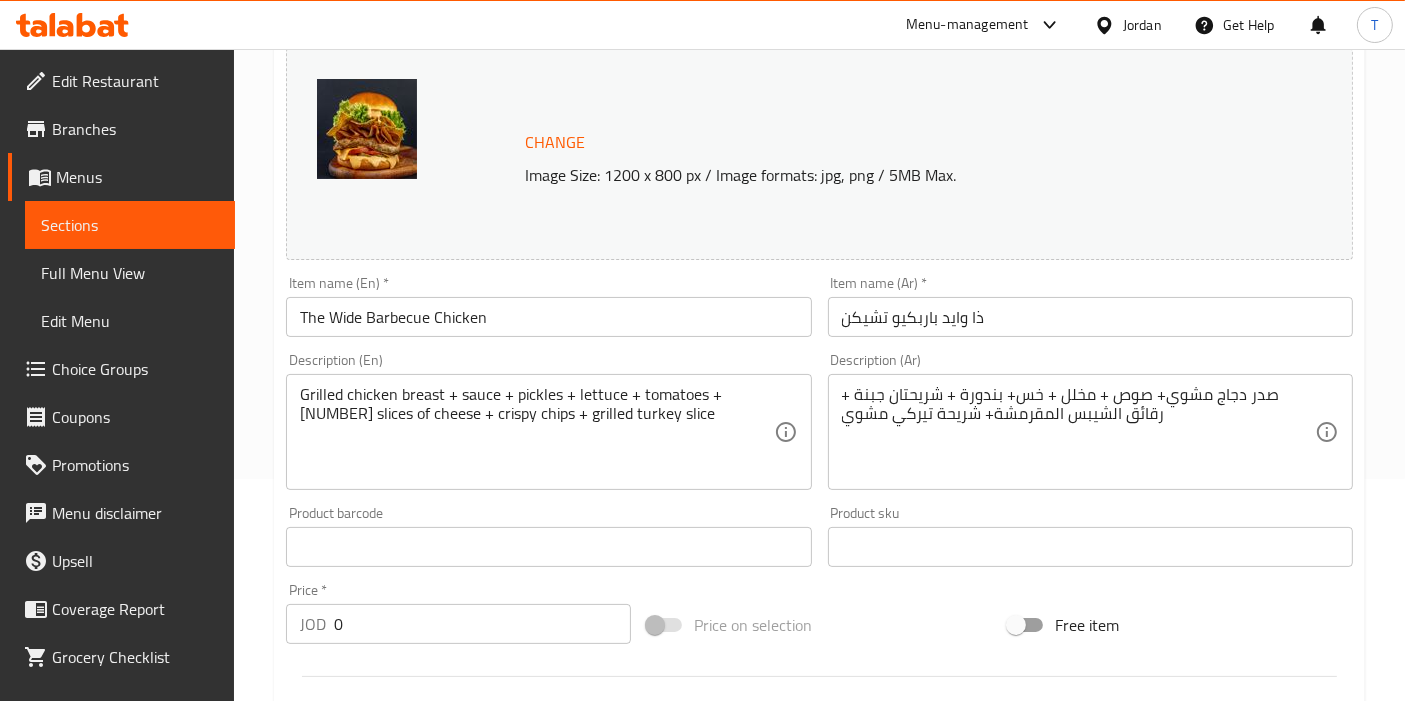 click on "Product sku Product sku" at bounding box center (1090, 536) 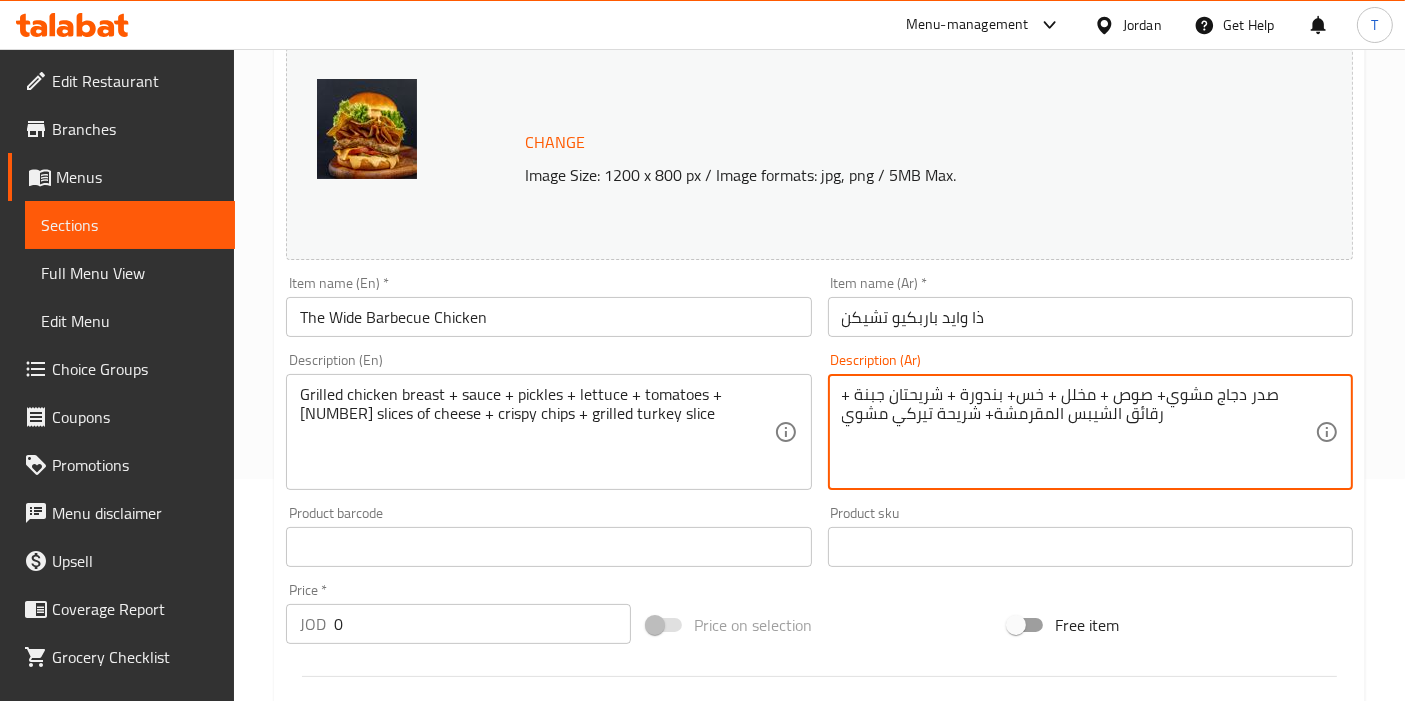 drag, startPoint x: 1168, startPoint y: 444, endPoint x: 1310, endPoint y: 393, distance: 150.88075 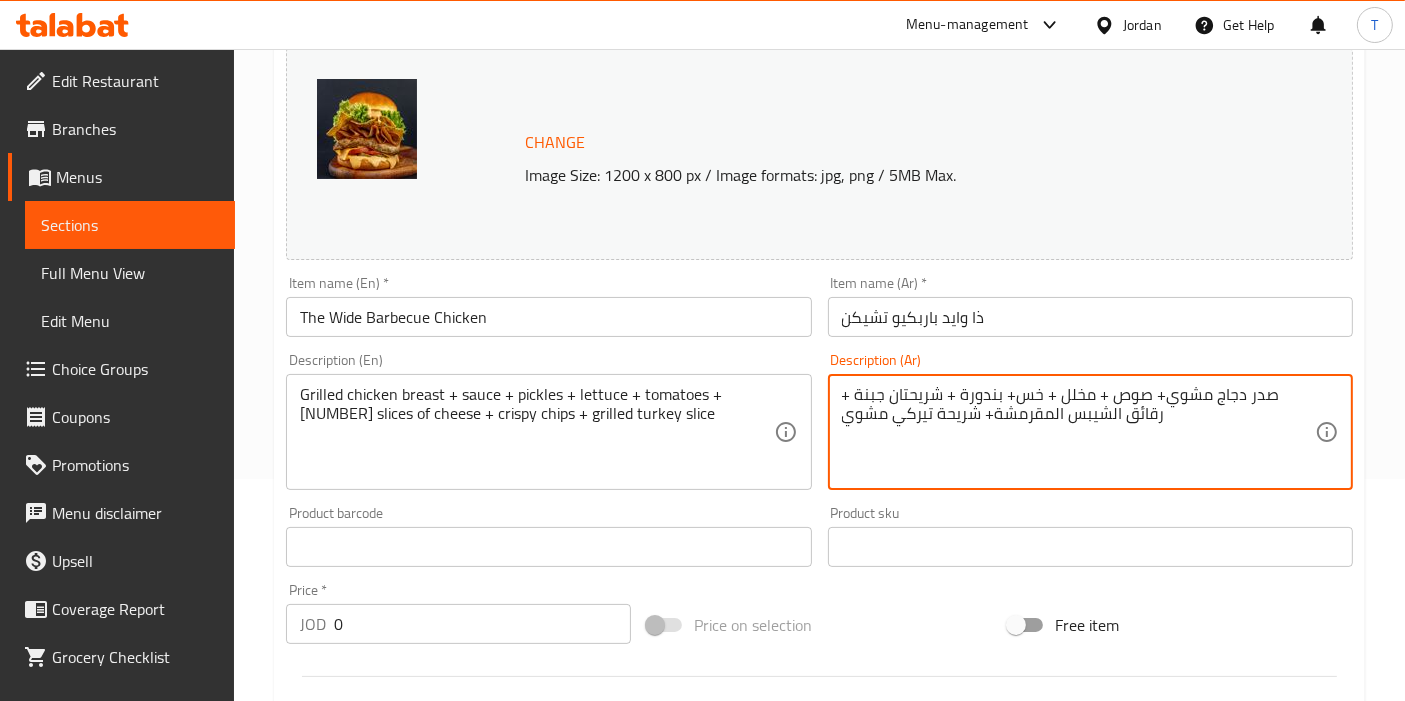 scroll, scrollTop: 0, scrollLeft: 0, axis: both 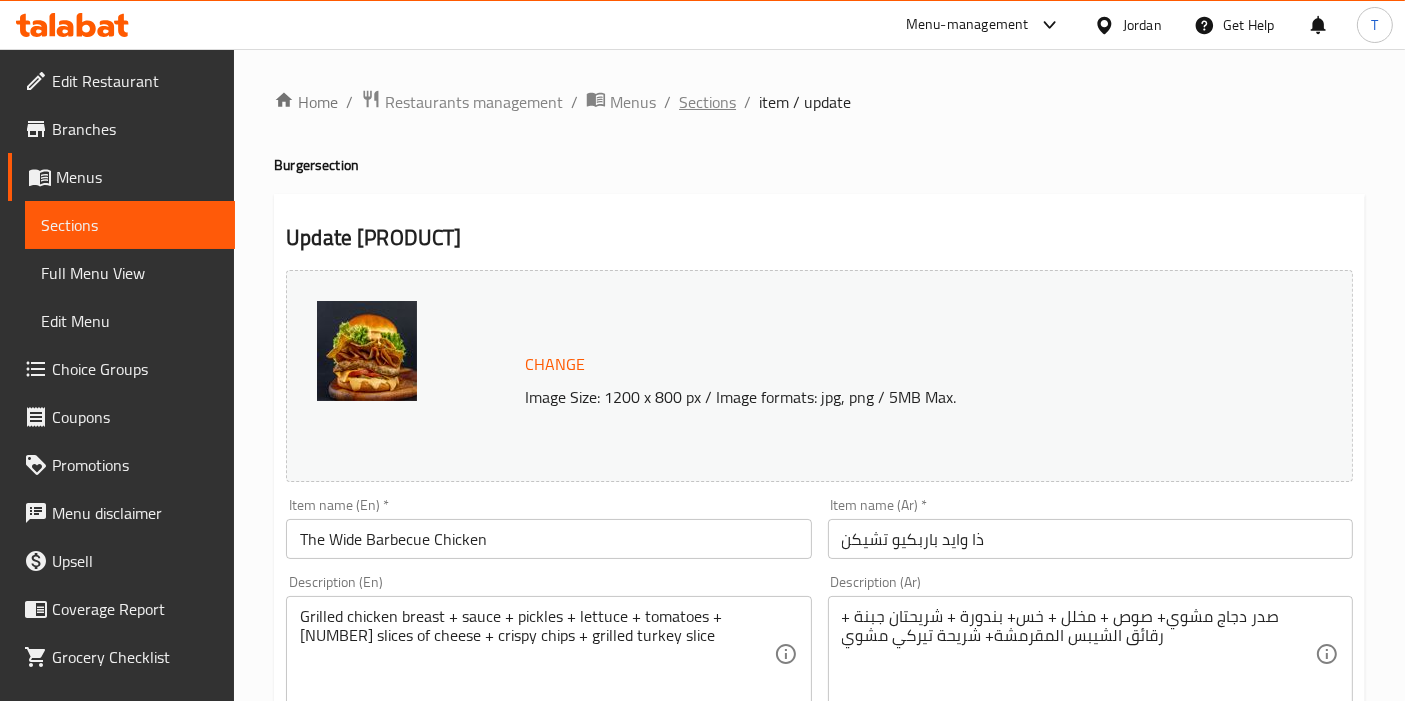 click on "Sections" at bounding box center (707, 102) 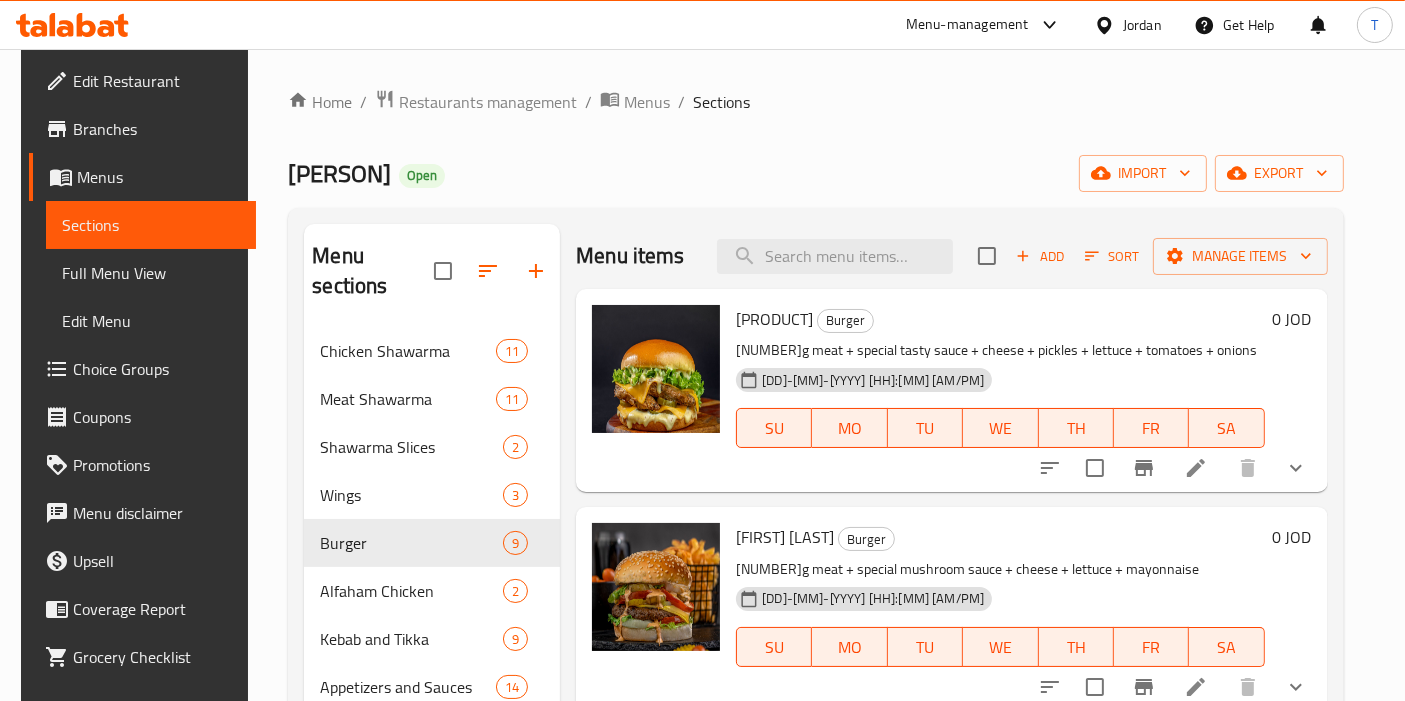 click on "Burger Grilled chicken breast + hot honey sauce + pickles + lettuce + [NUMBER] slices of cheese" at bounding box center (815, 515) 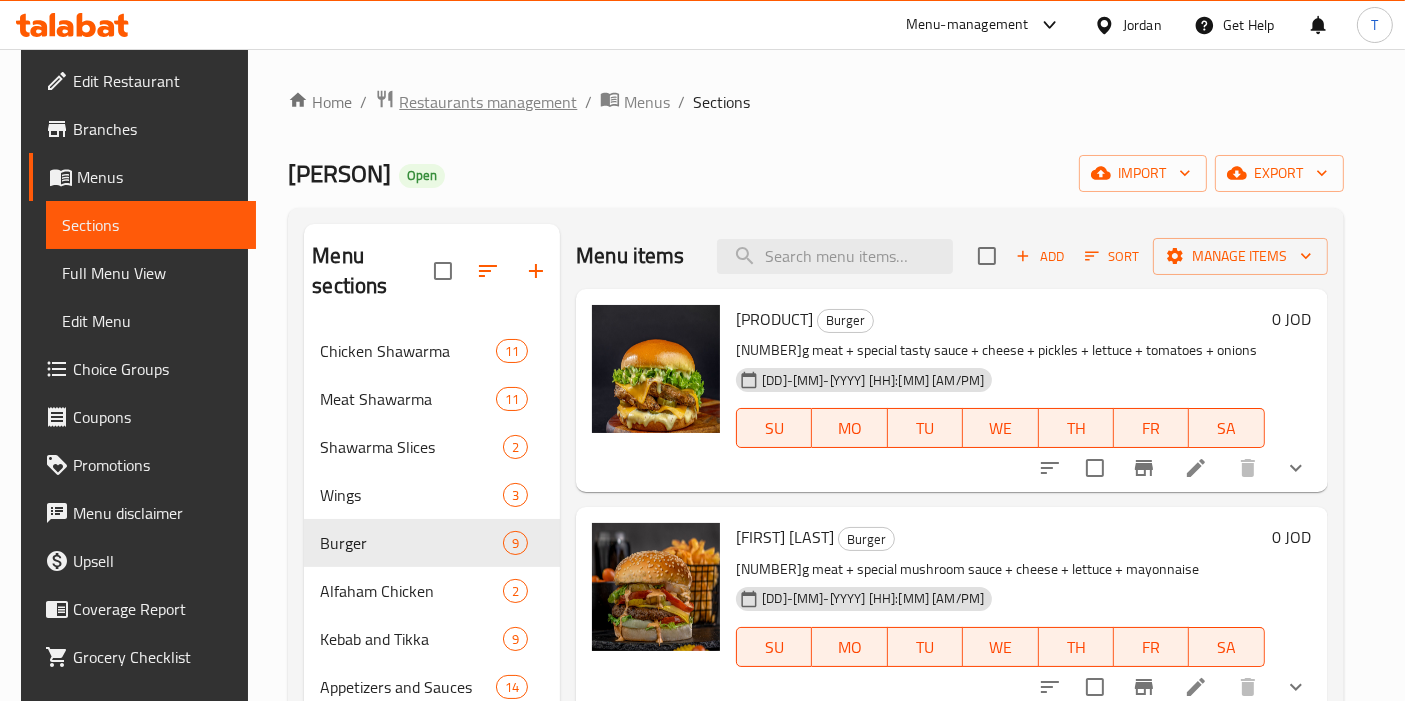 click on "Restaurants management" at bounding box center [488, 102] 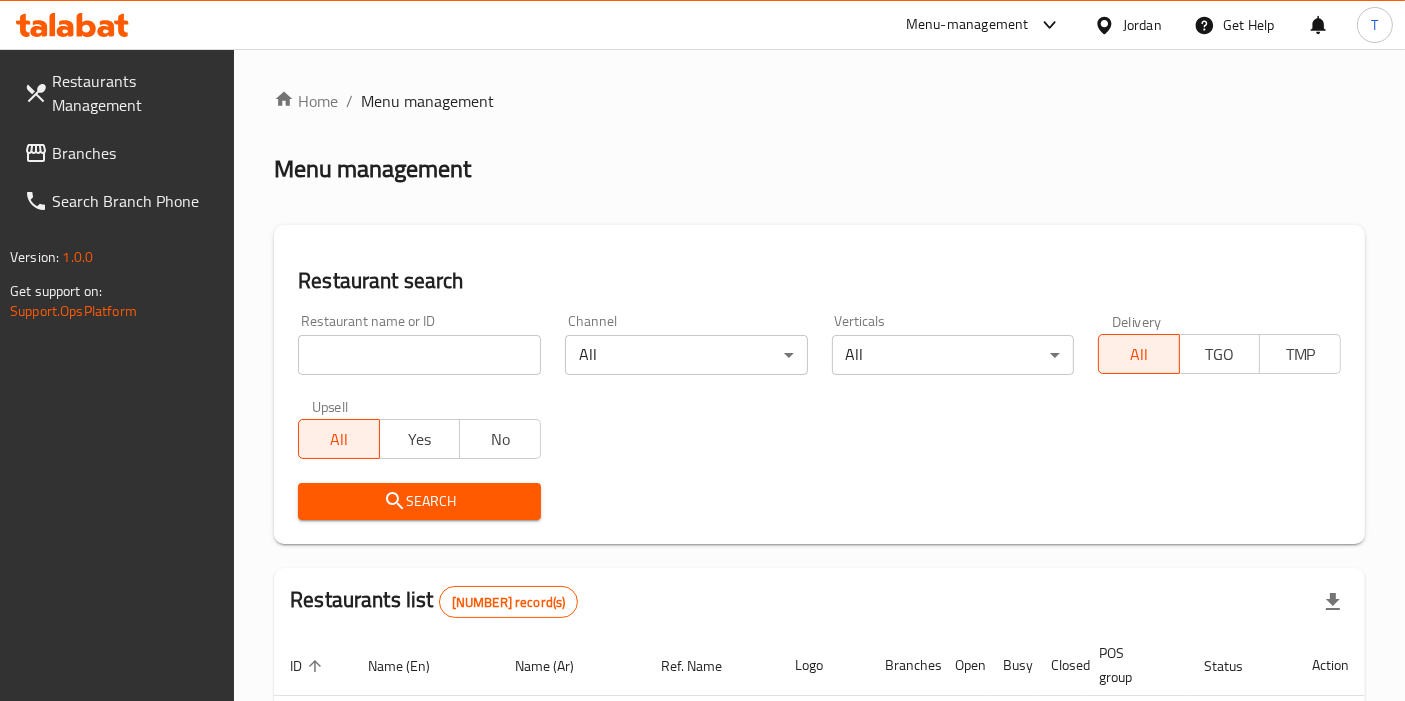 click at bounding box center (419, 355) 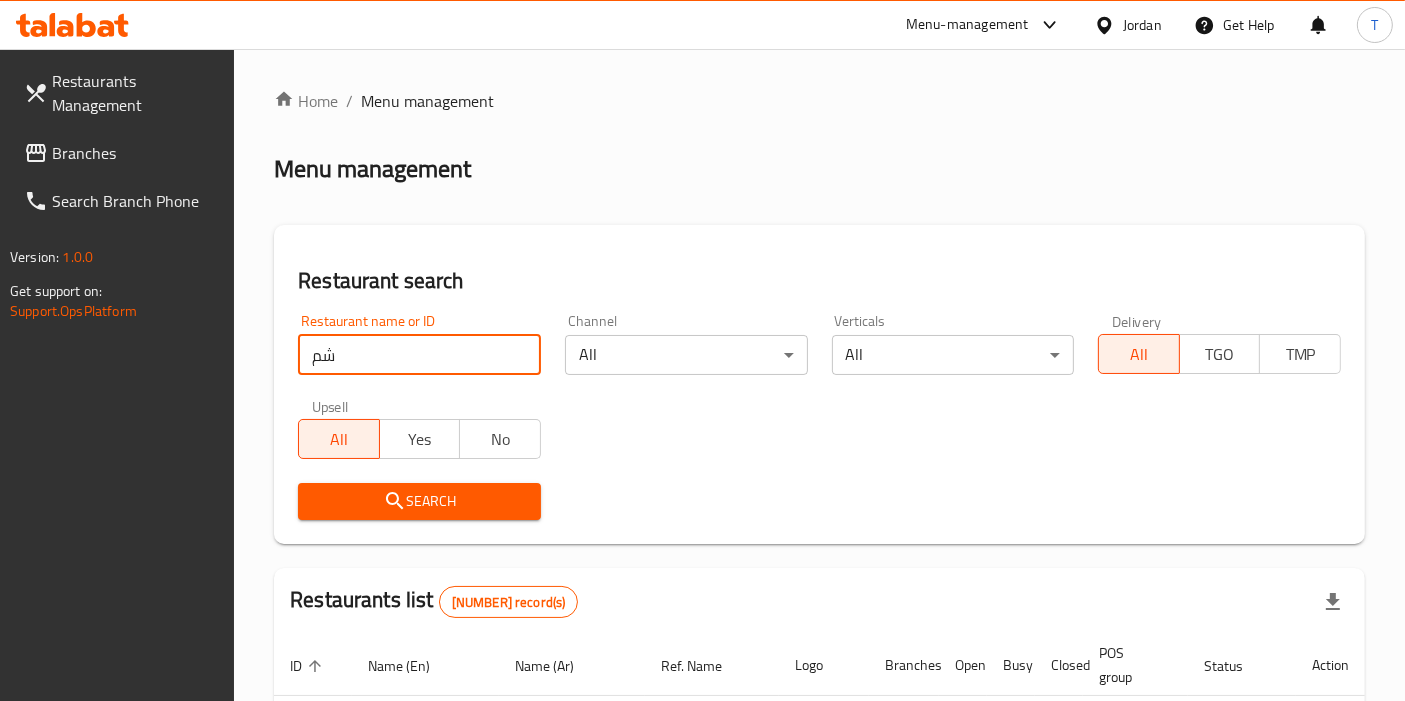 type on "ش" 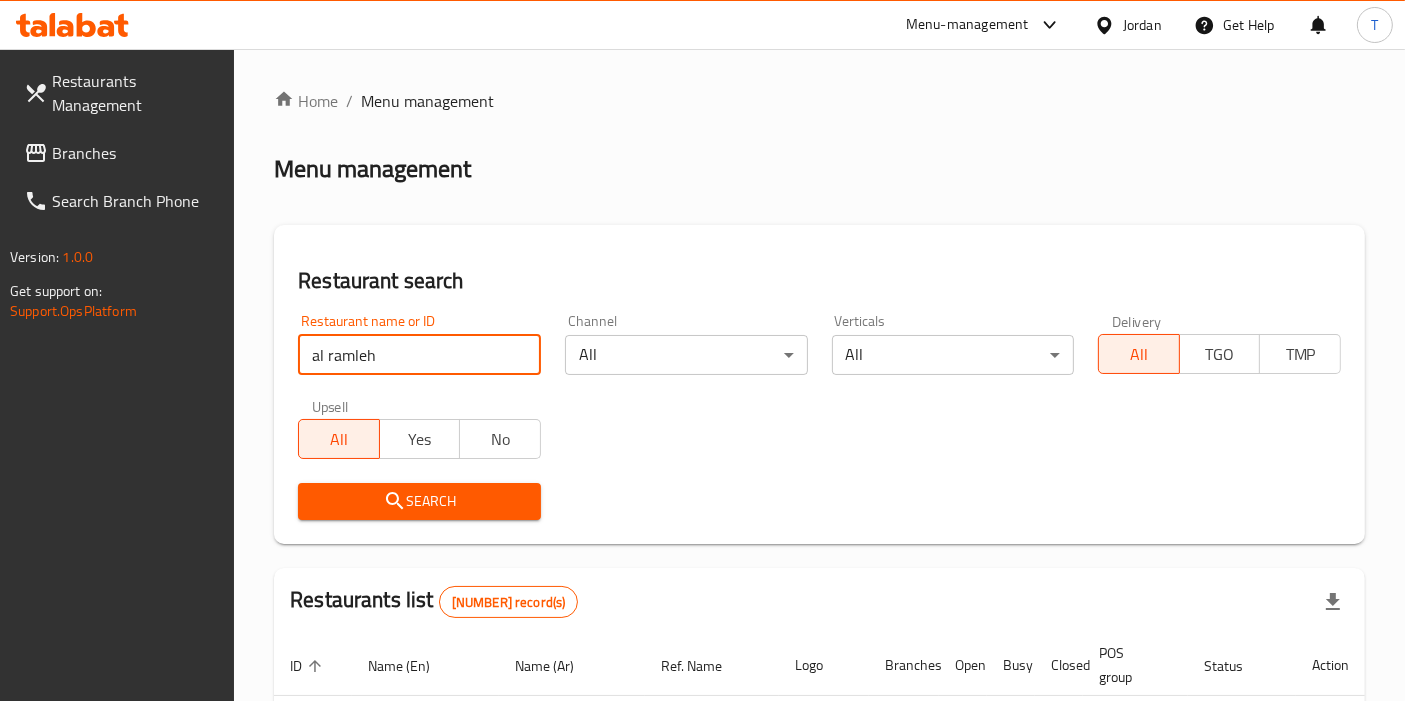 type on "al ramleh" 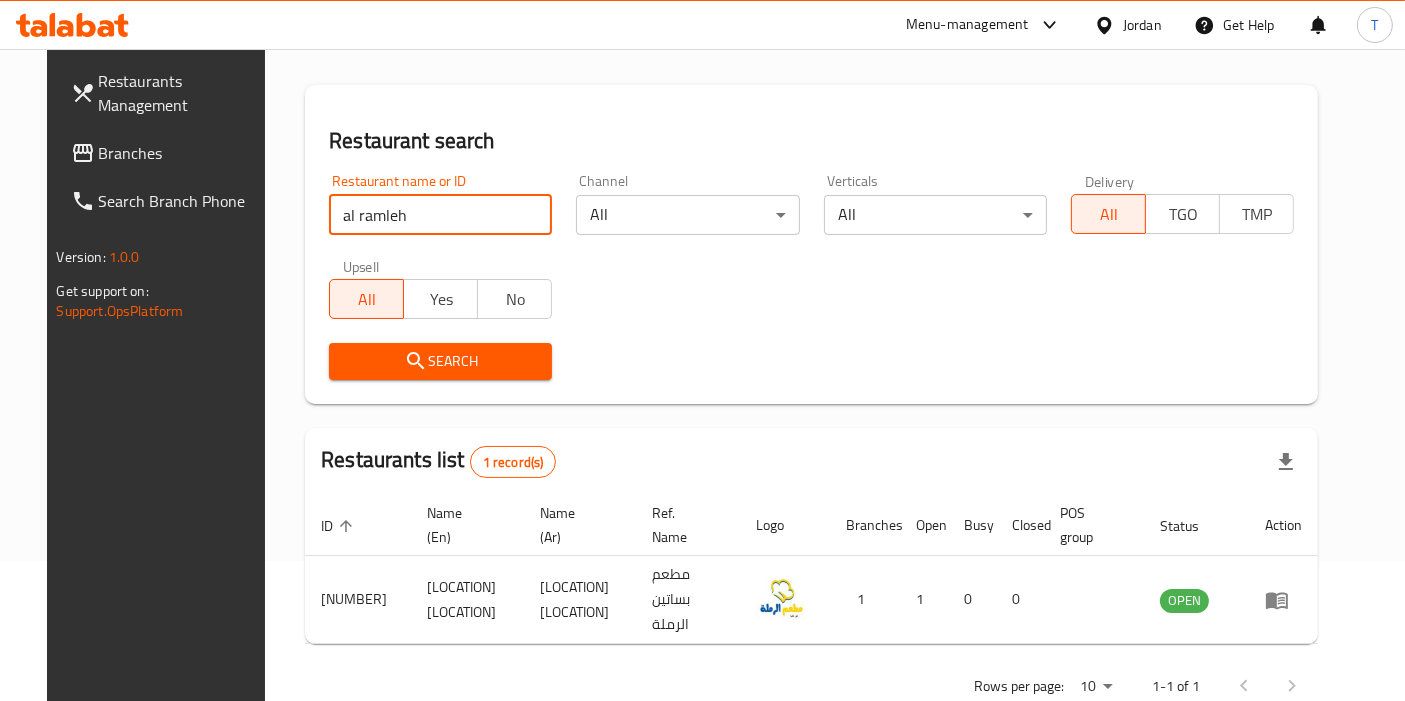 scroll, scrollTop: 173, scrollLeft: 0, axis: vertical 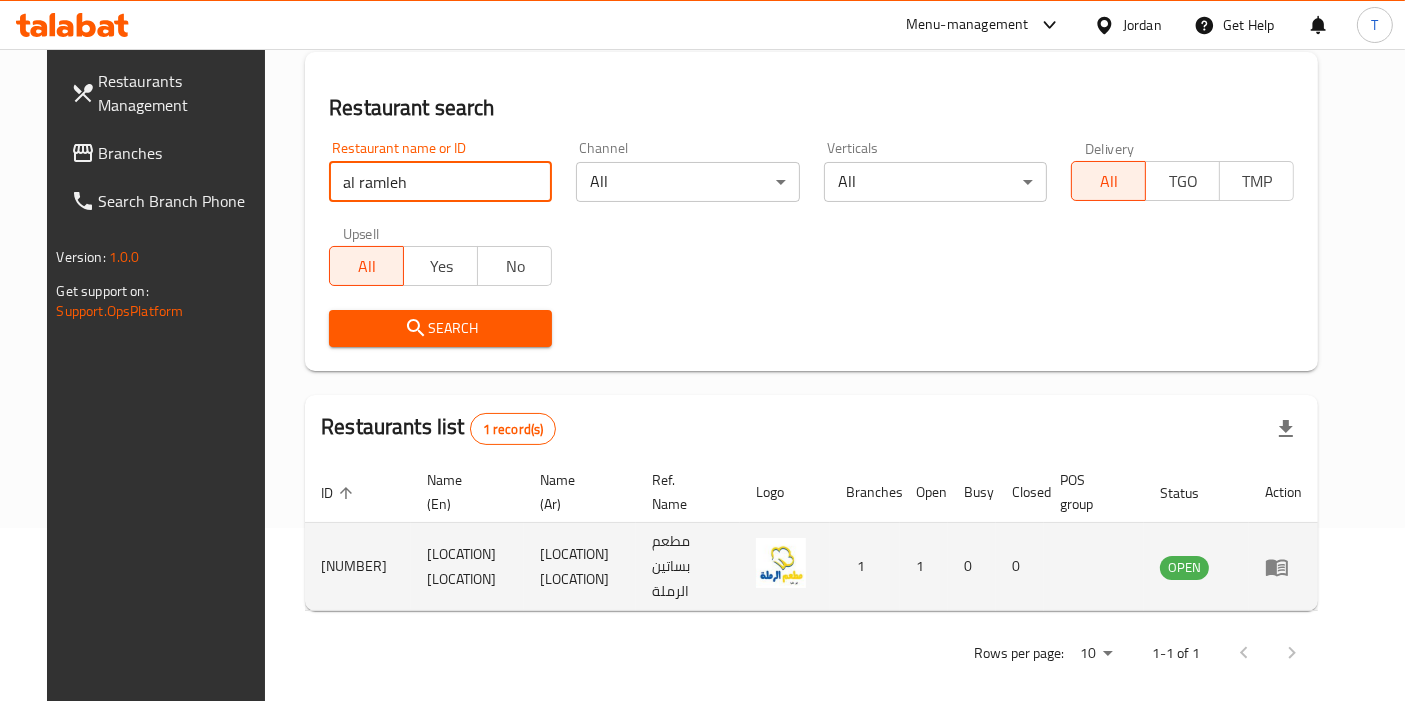 click at bounding box center [1283, 567] 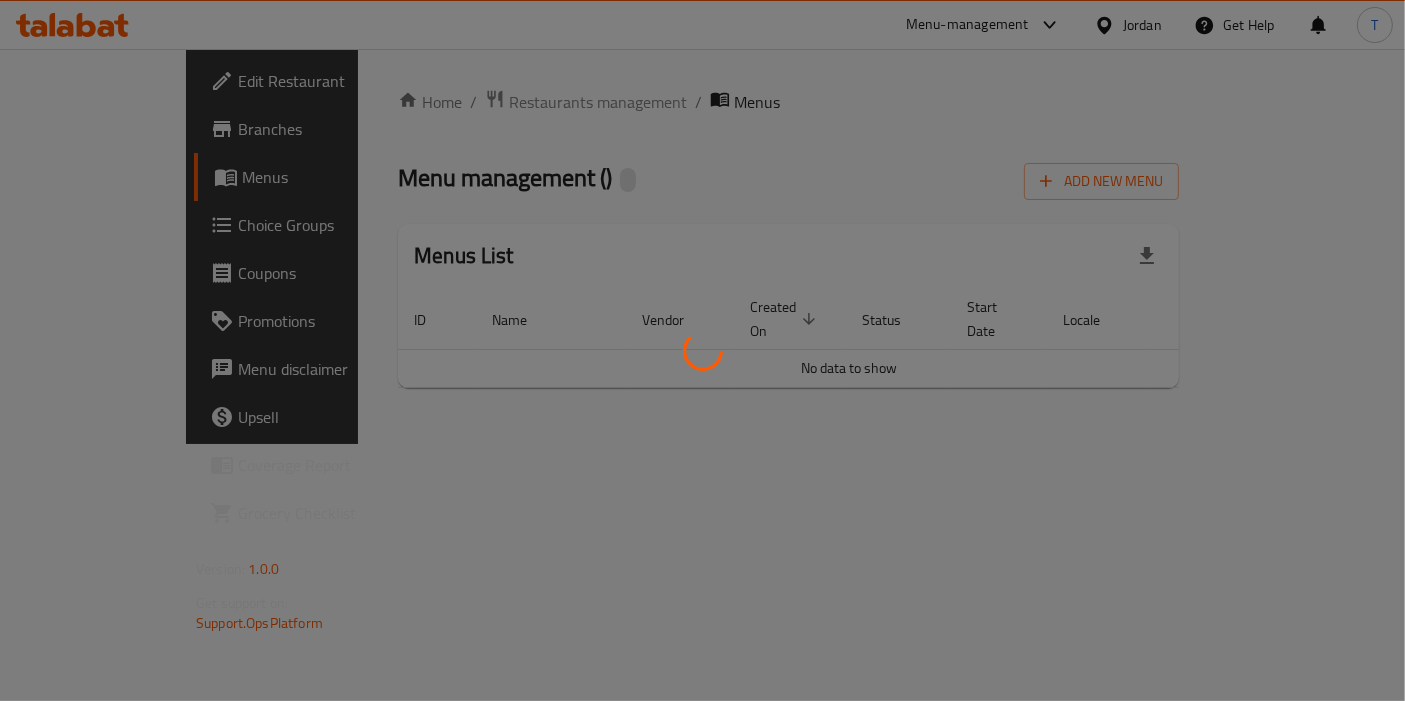 scroll, scrollTop: 0, scrollLeft: 0, axis: both 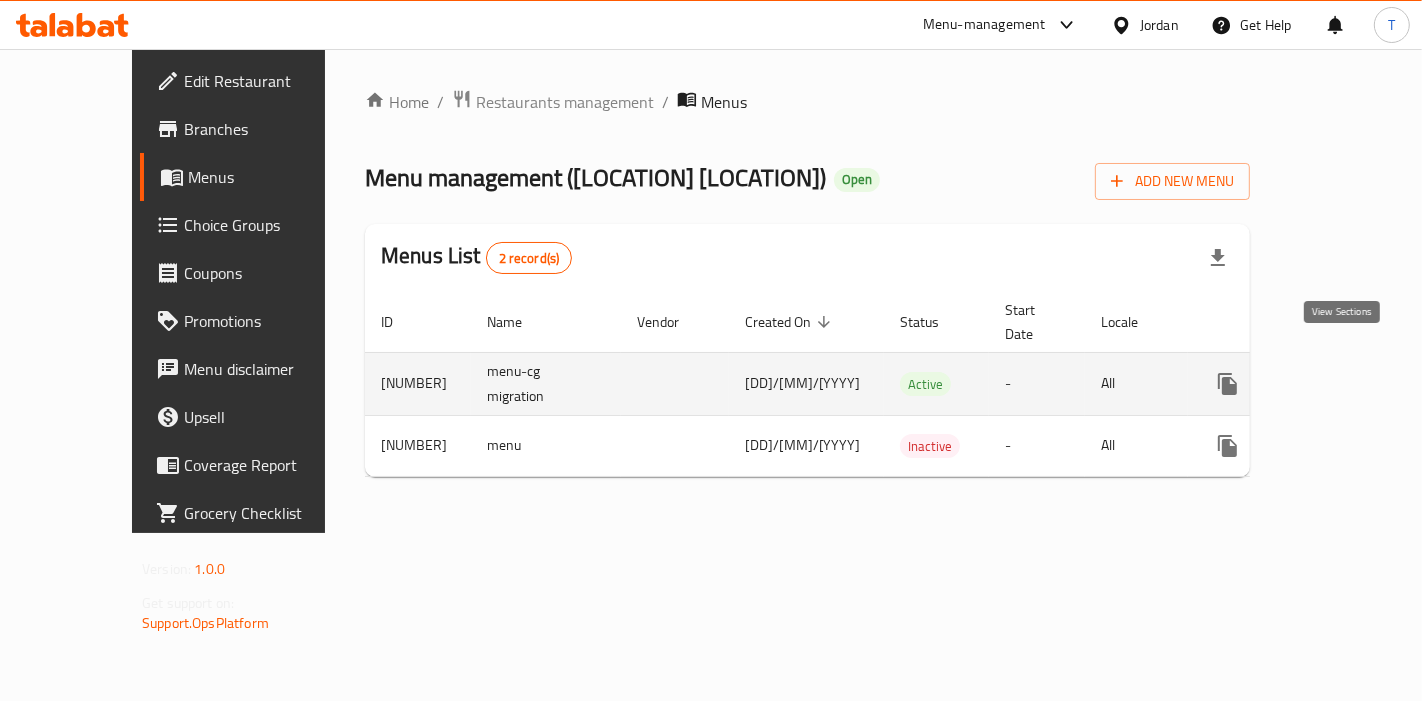 click at bounding box center [1372, 384] 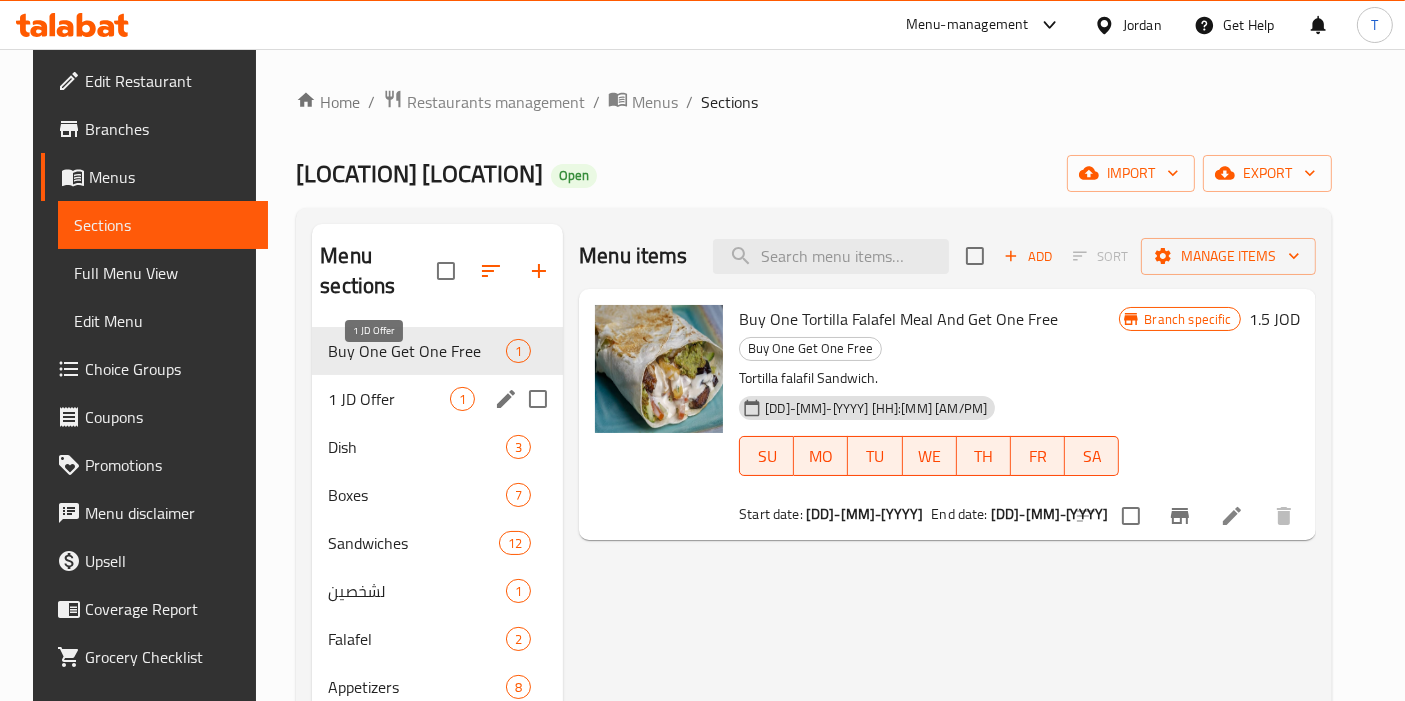 click on "1 JD Offer" at bounding box center [389, 399] 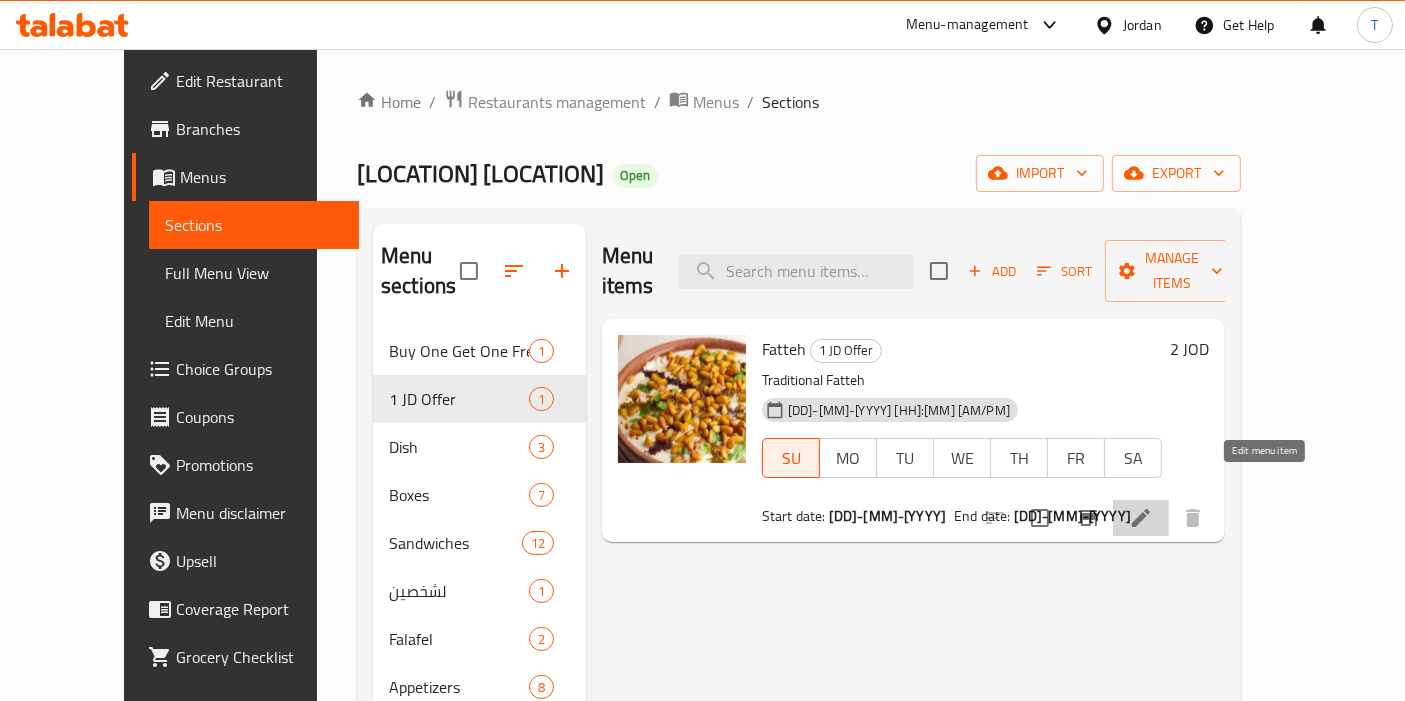 click 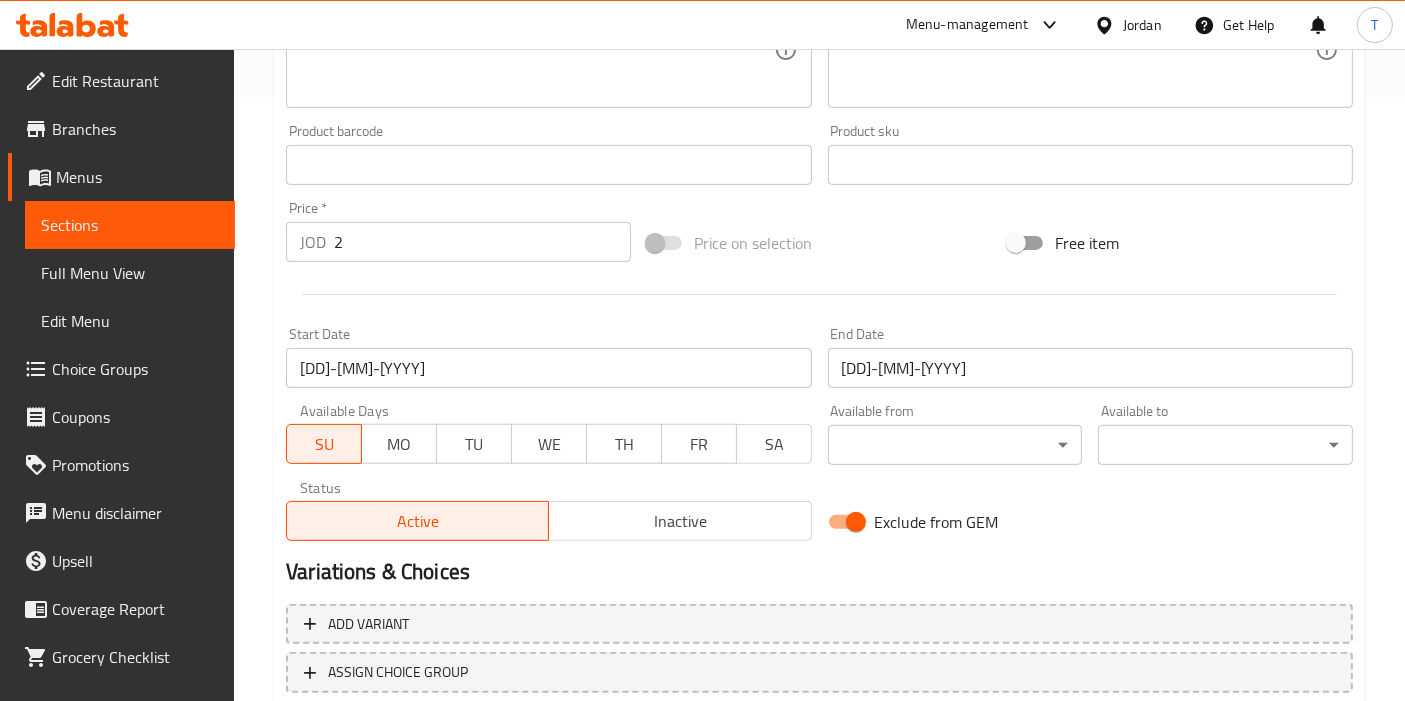 scroll, scrollTop: 555, scrollLeft: 0, axis: vertical 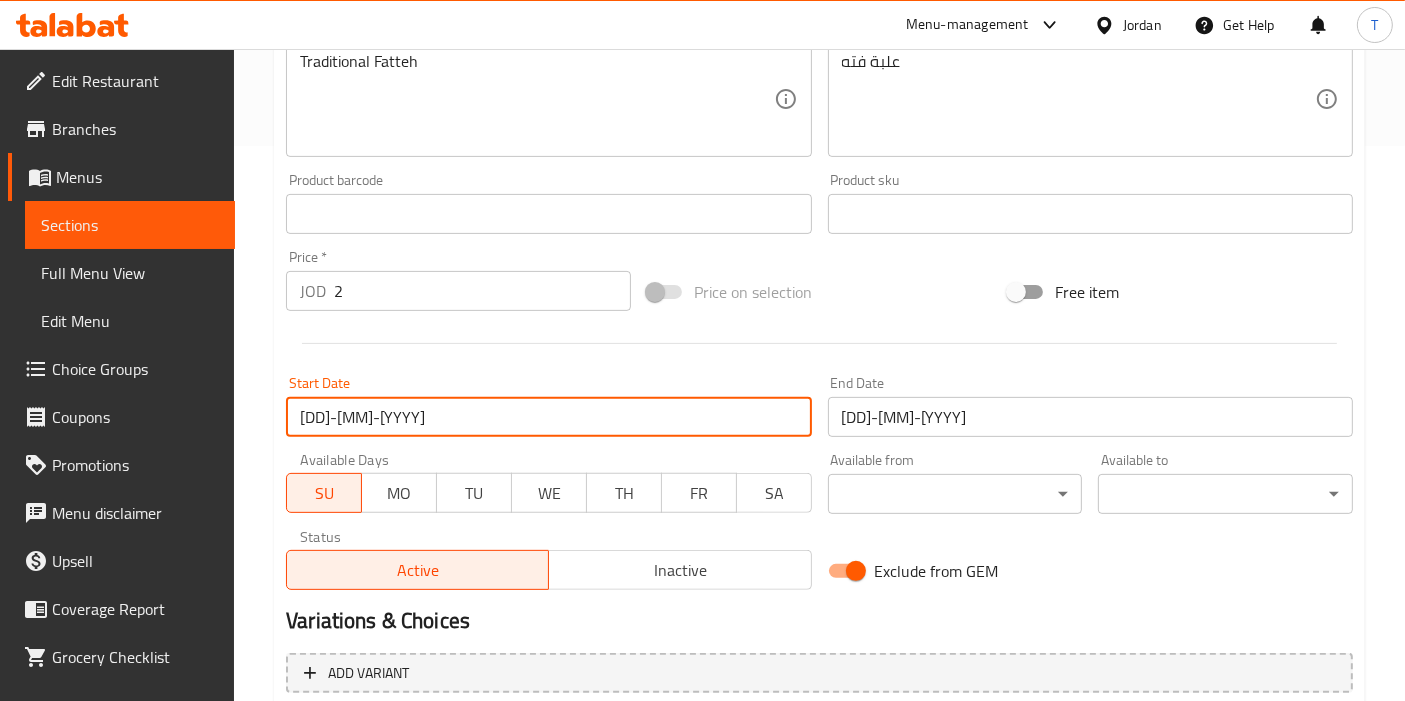 click on "[DD]-[MM]-[YYYY]" at bounding box center (548, 417) 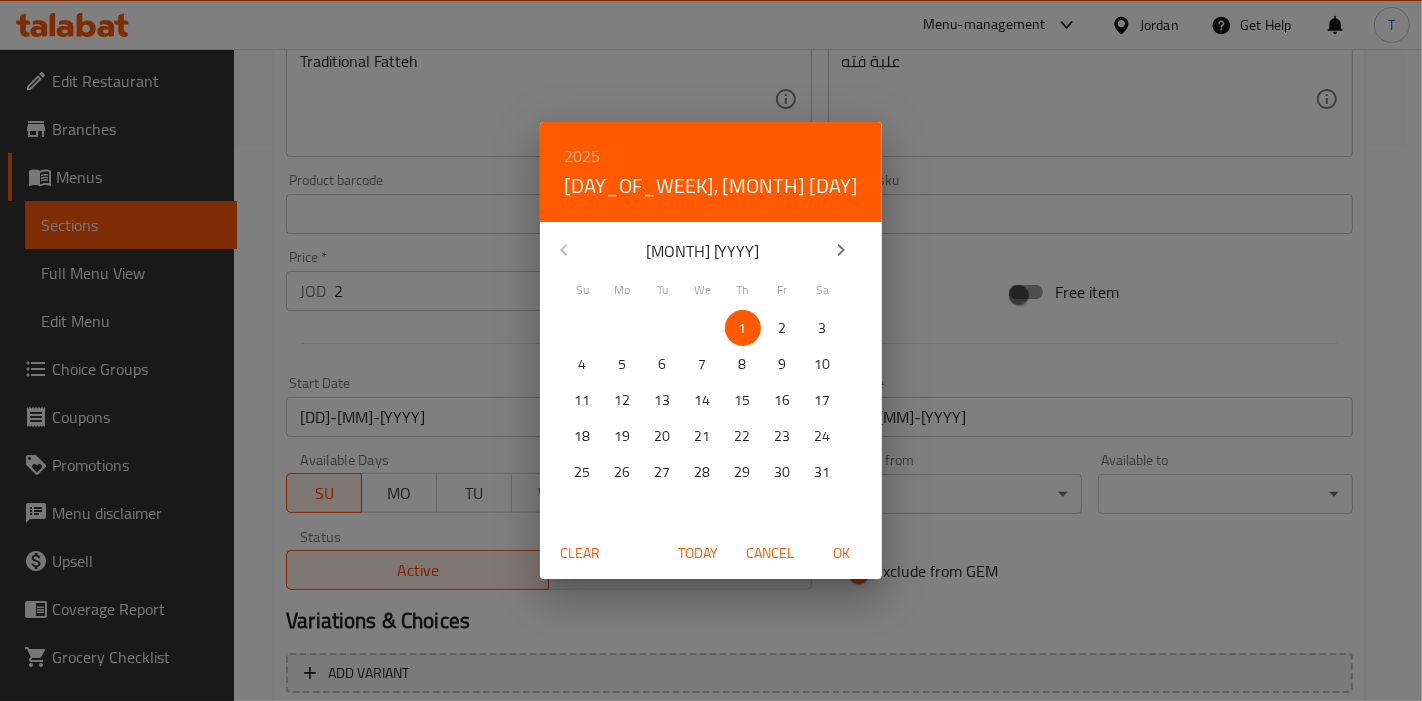 click at bounding box center (841, 250) 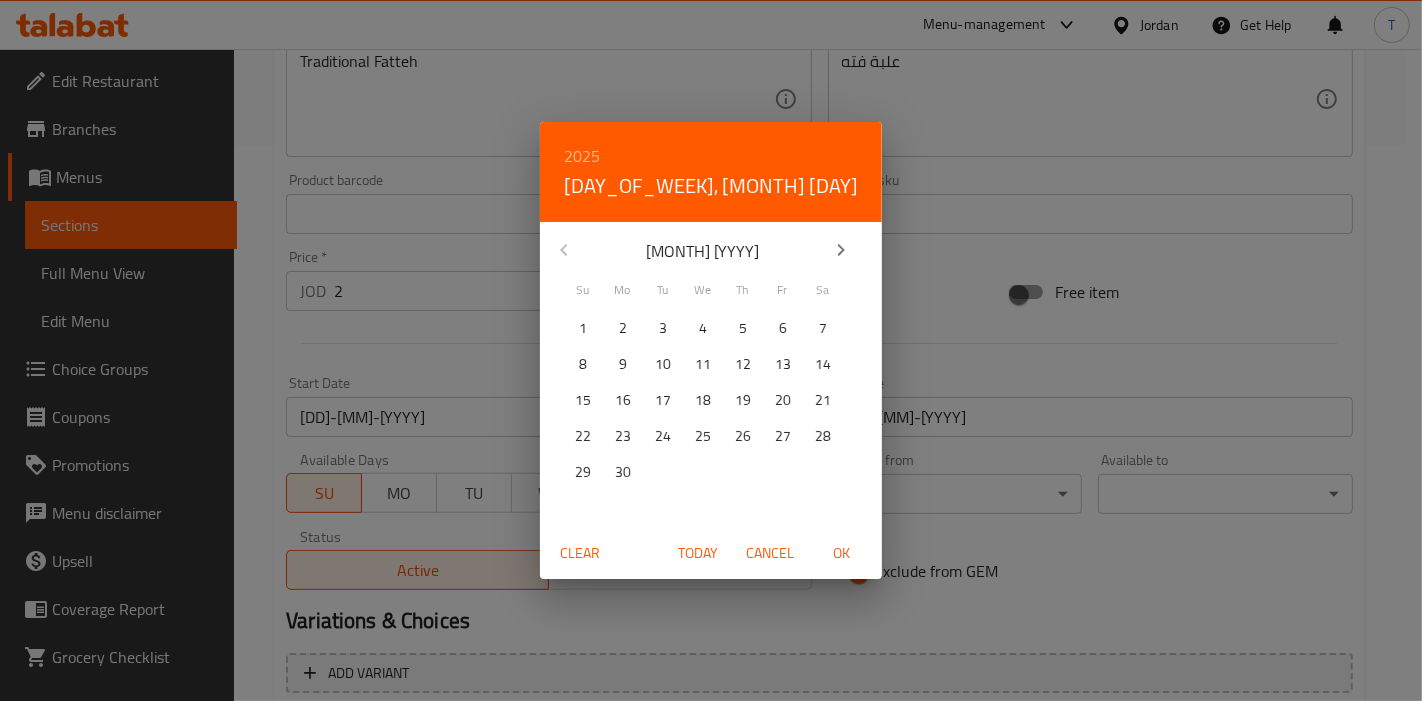 click 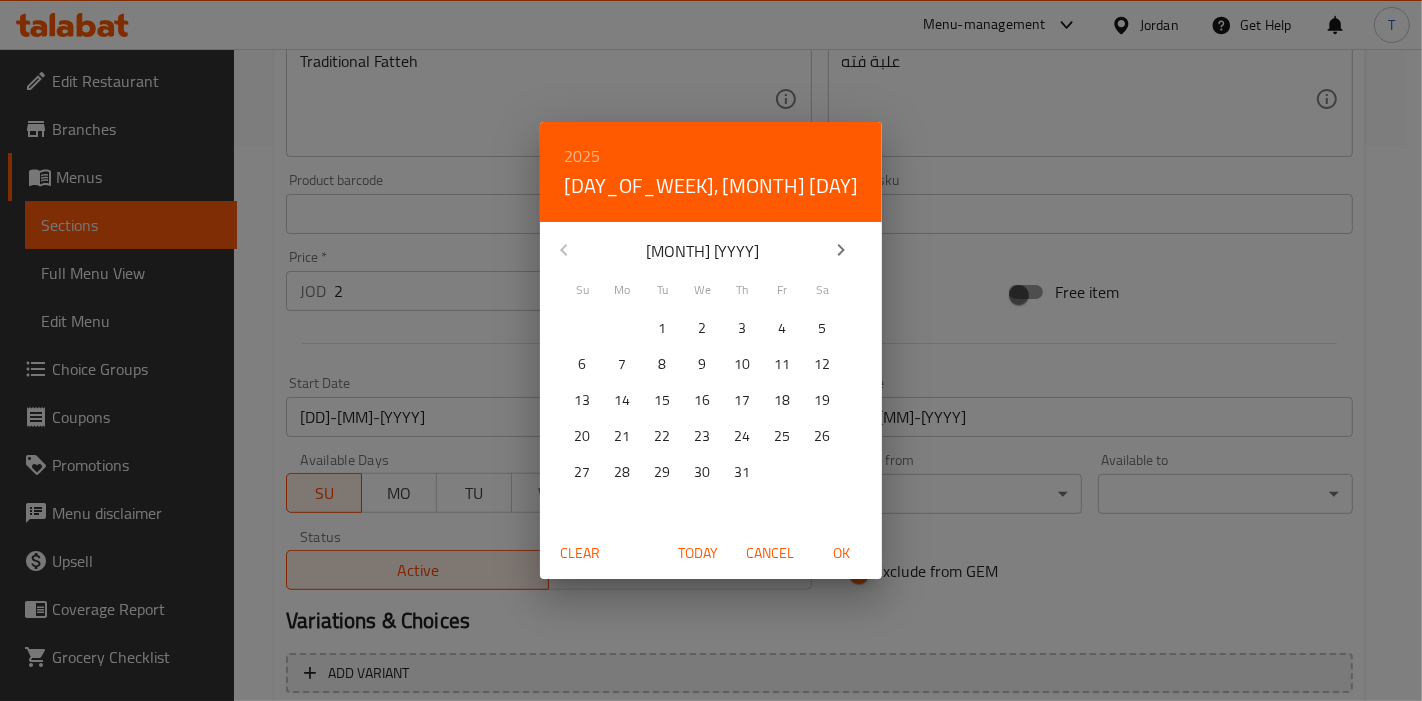 click 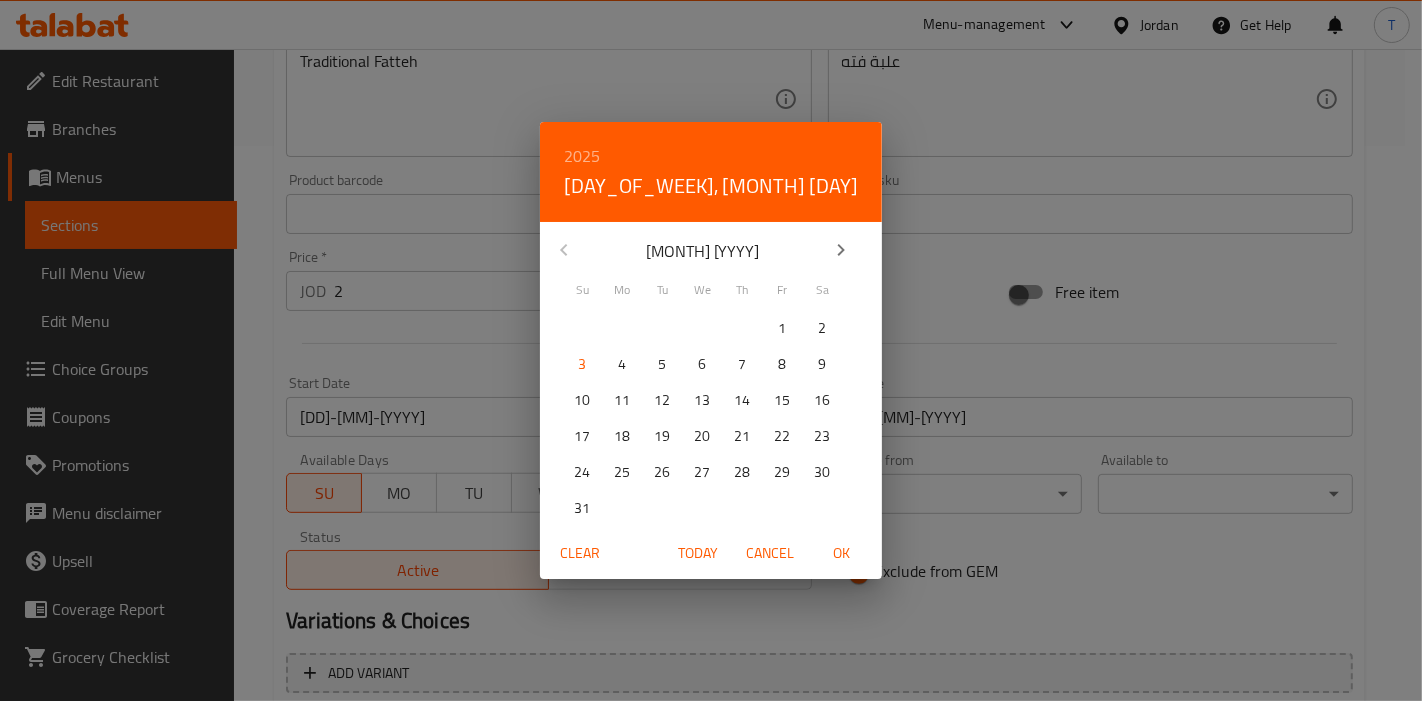 click on "1" at bounding box center [783, 328] 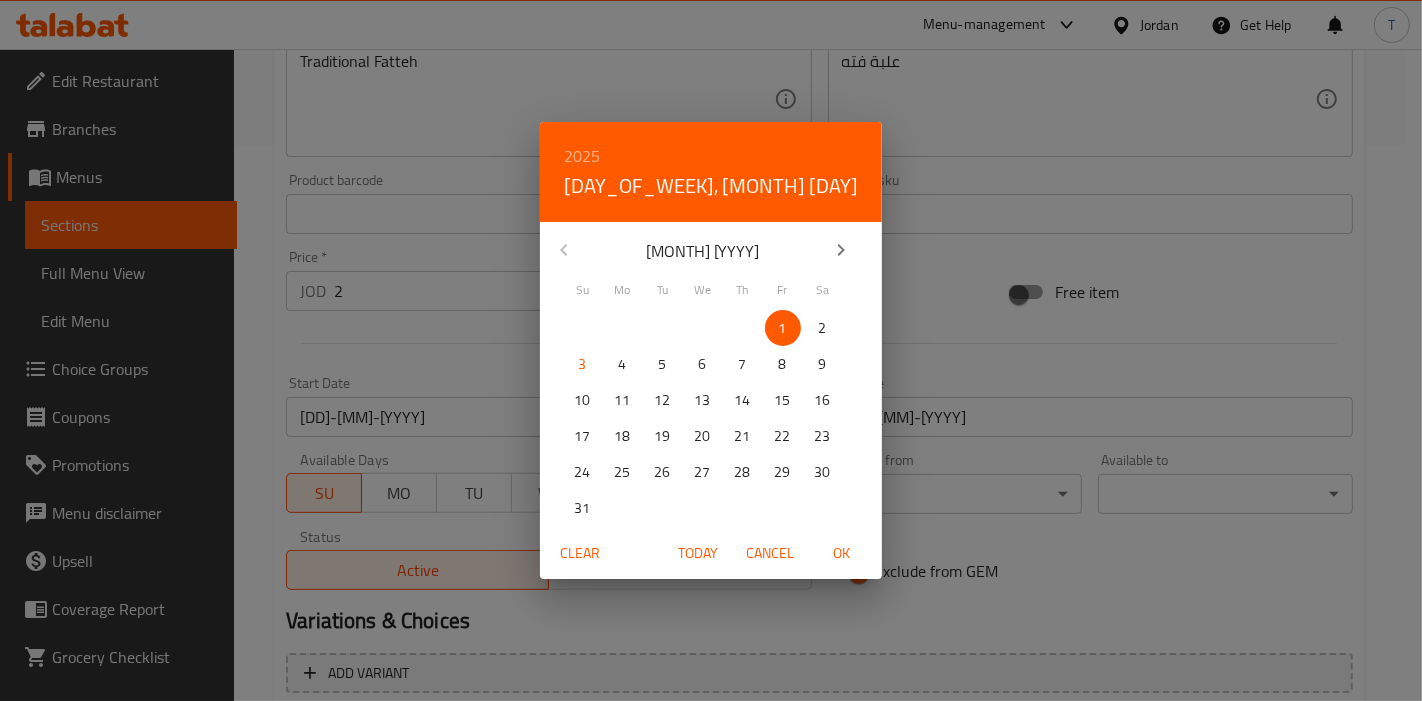 drag, startPoint x: 825, startPoint y: 548, endPoint x: 908, endPoint y: 468, distance: 115.27792 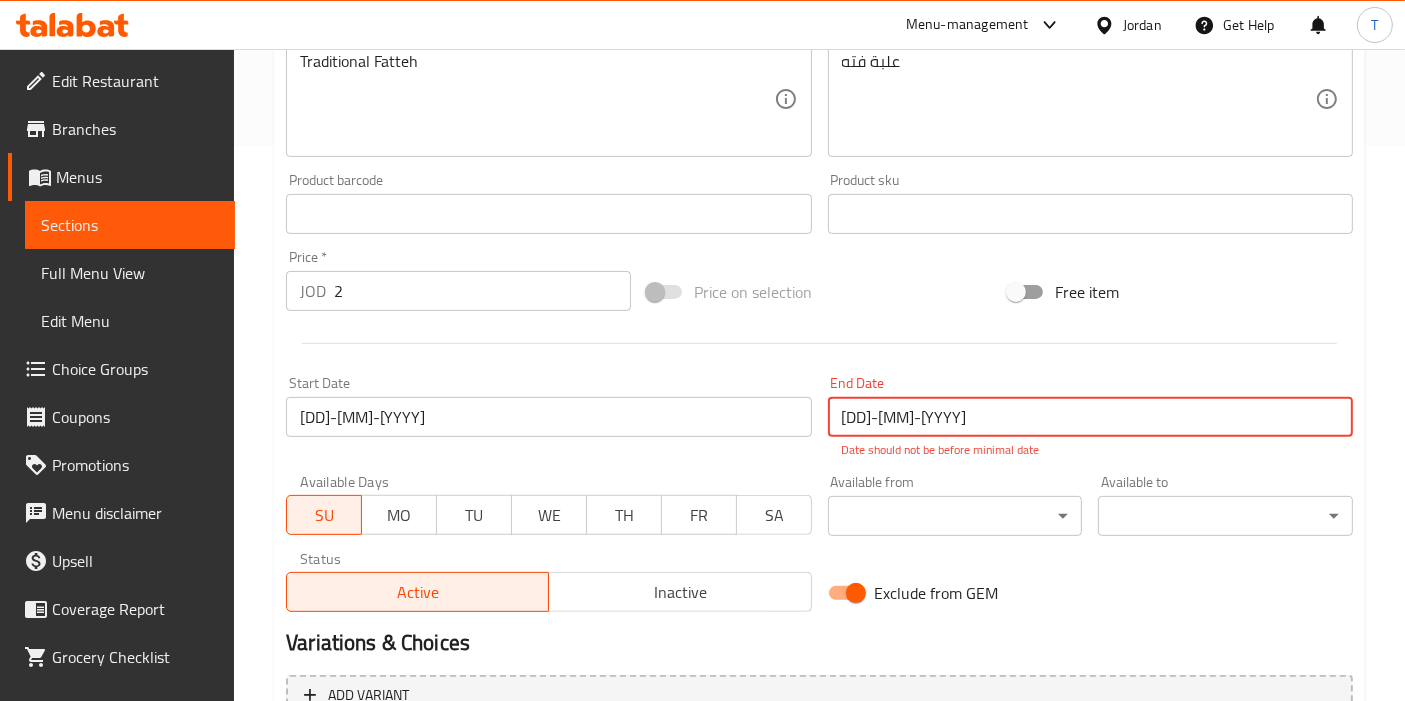 click on "[DD]-[MM]-[YYYY]" at bounding box center [1090, 417] 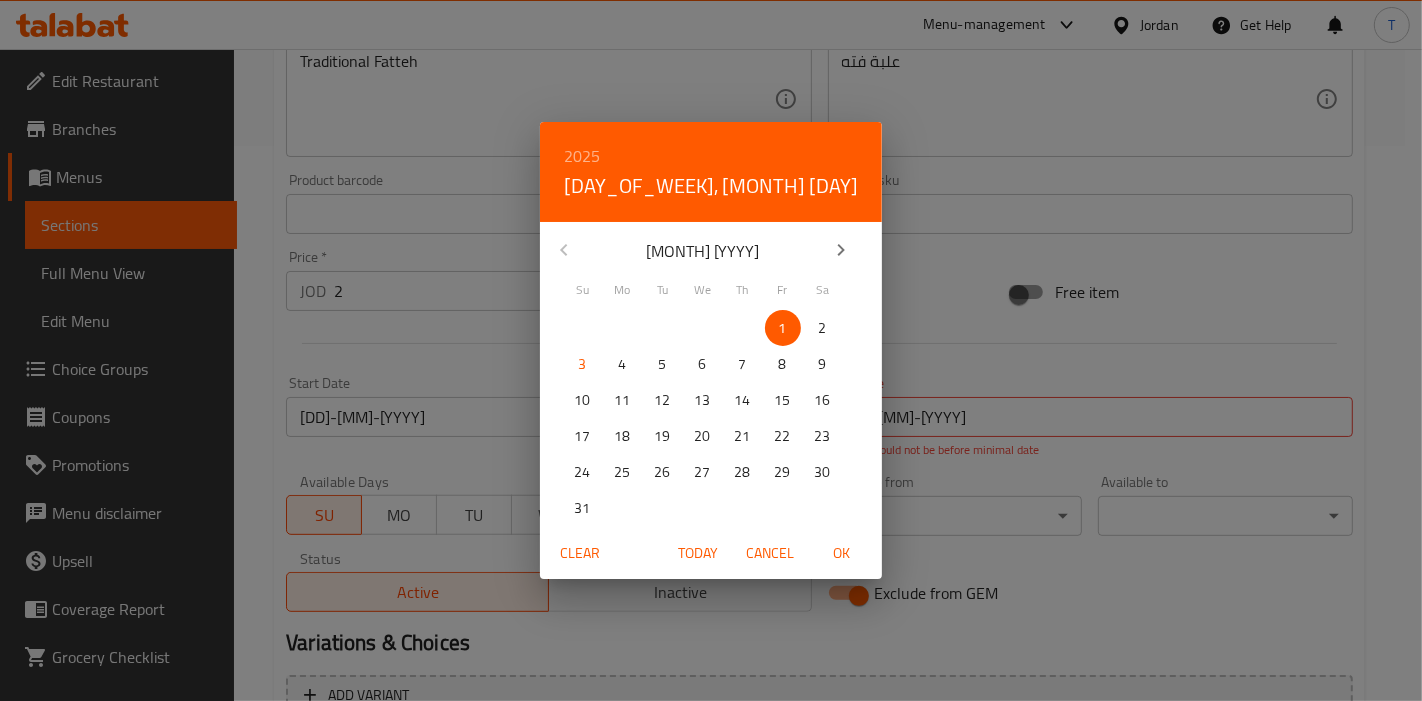 click on "31" at bounding box center [583, 508] 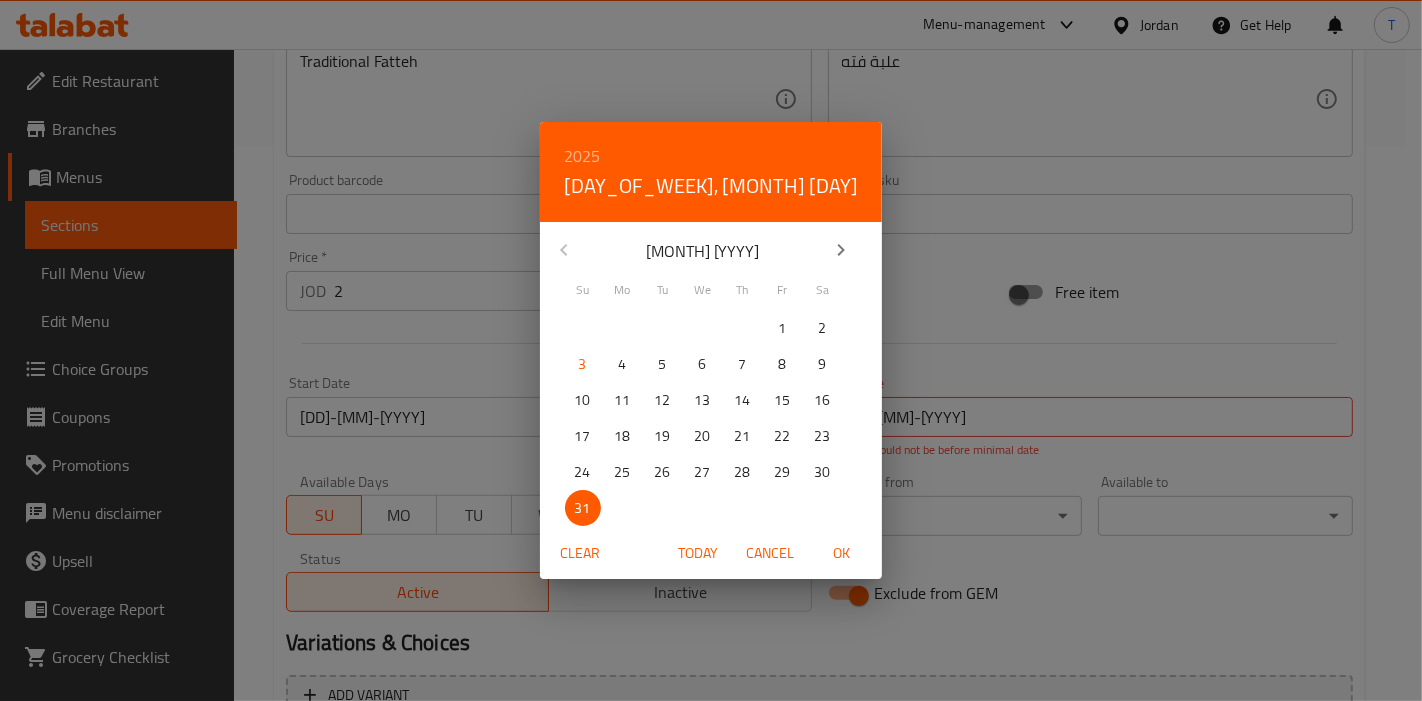 click on "OK" at bounding box center (842, 553) 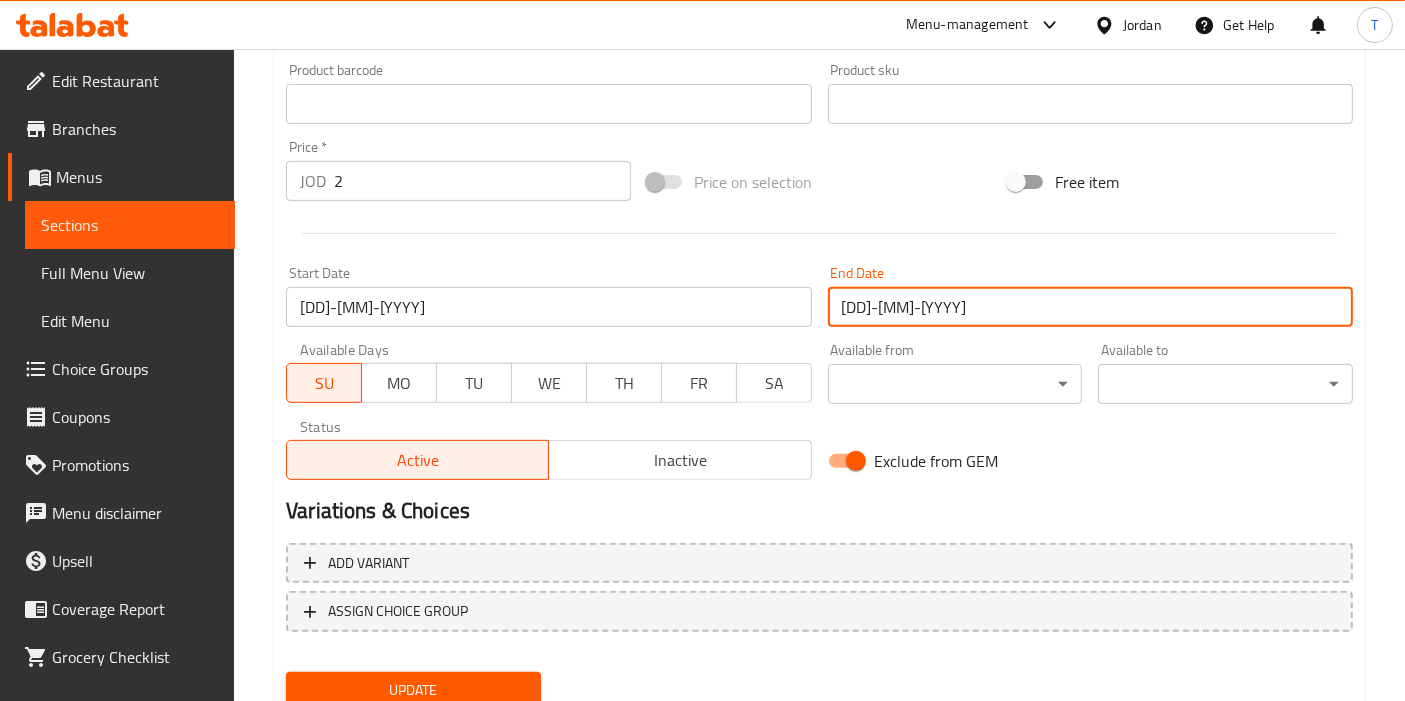 scroll, scrollTop: 738, scrollLeft: 0, axis: vertical 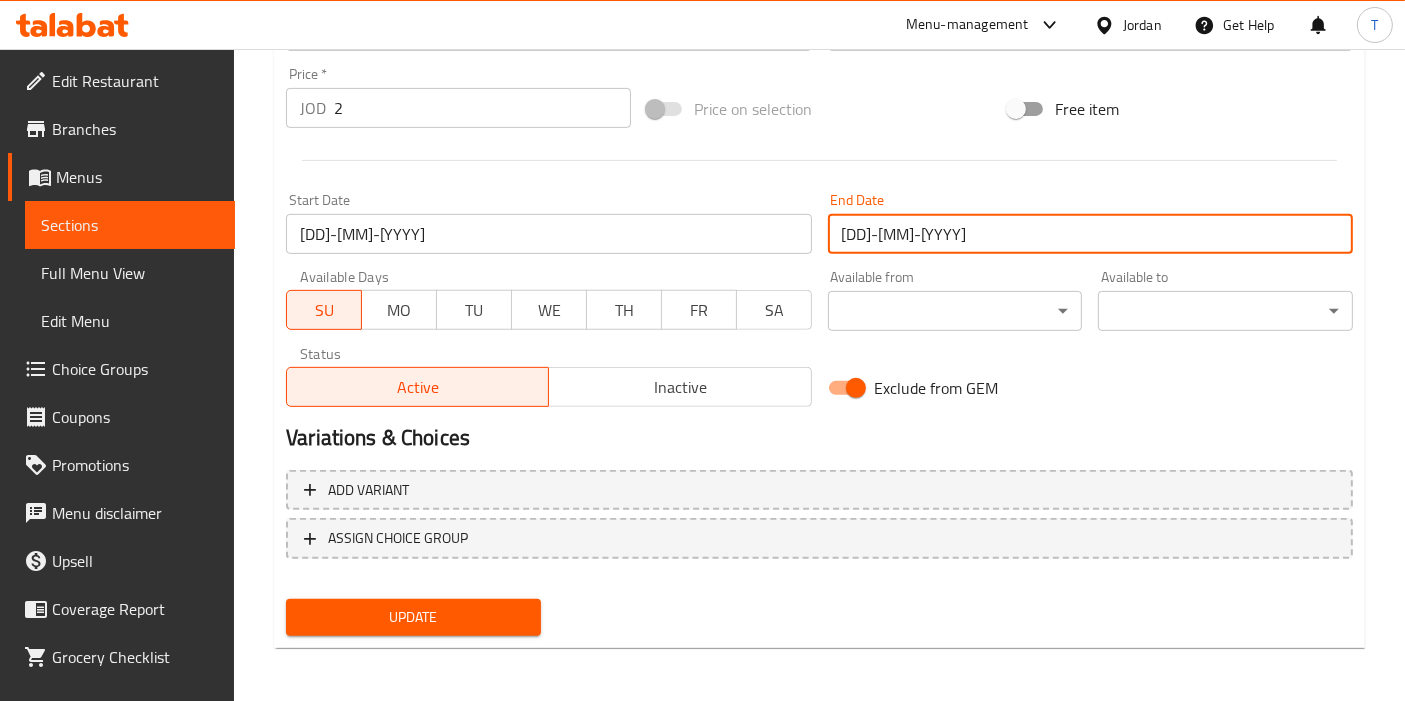 click on "Update" at bounding box center [413, 617] 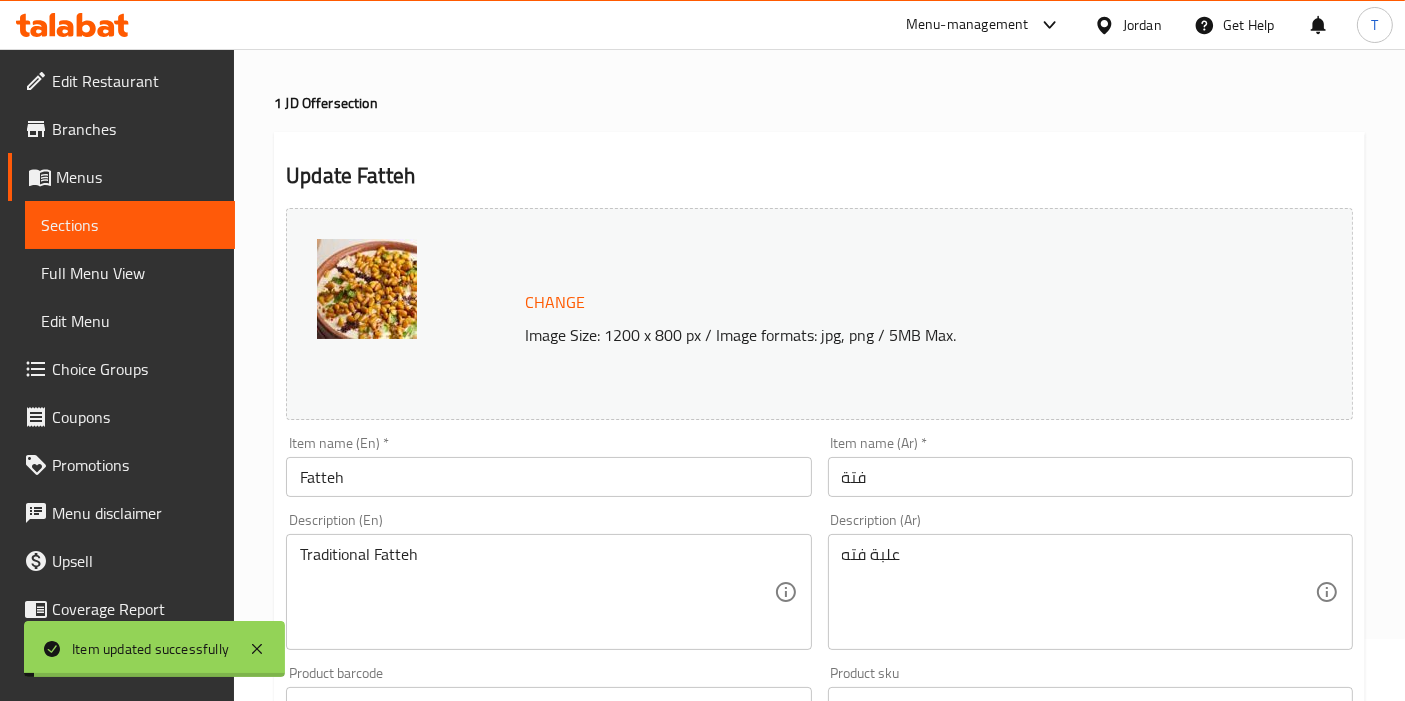 scroll, scrollTop: 0, scrollLeft: 0, axis: both 